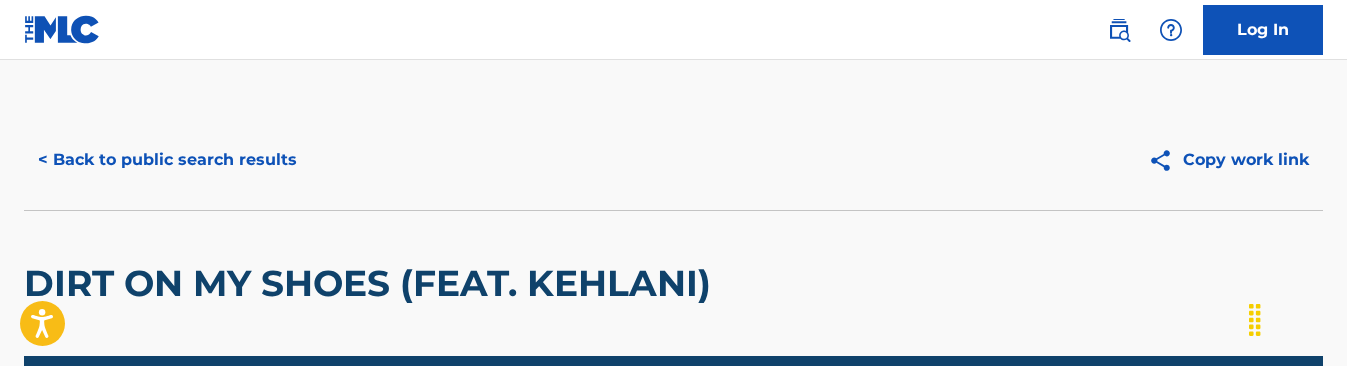 scroll, scrollTop: 0, scrollLeft: 0, axis: both 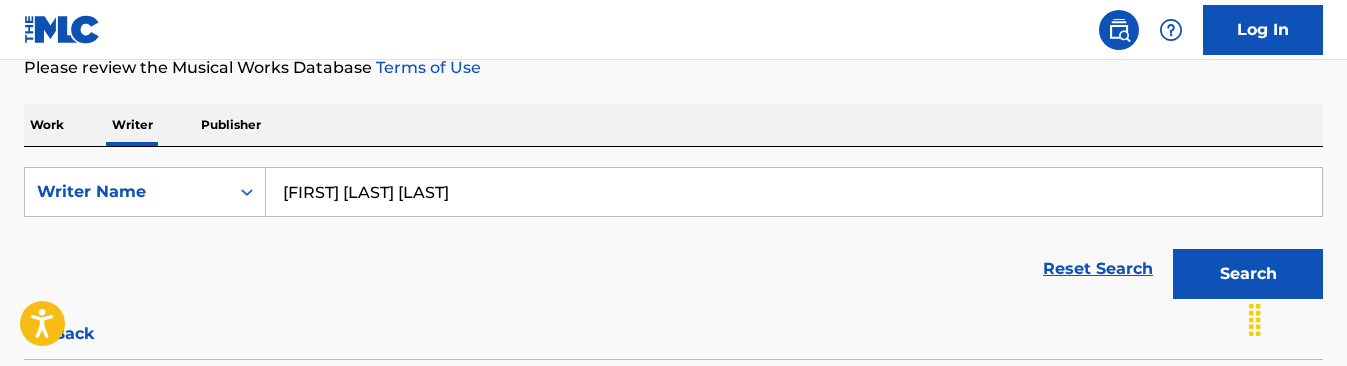 click on "Work" at bounding box center [47, 125] 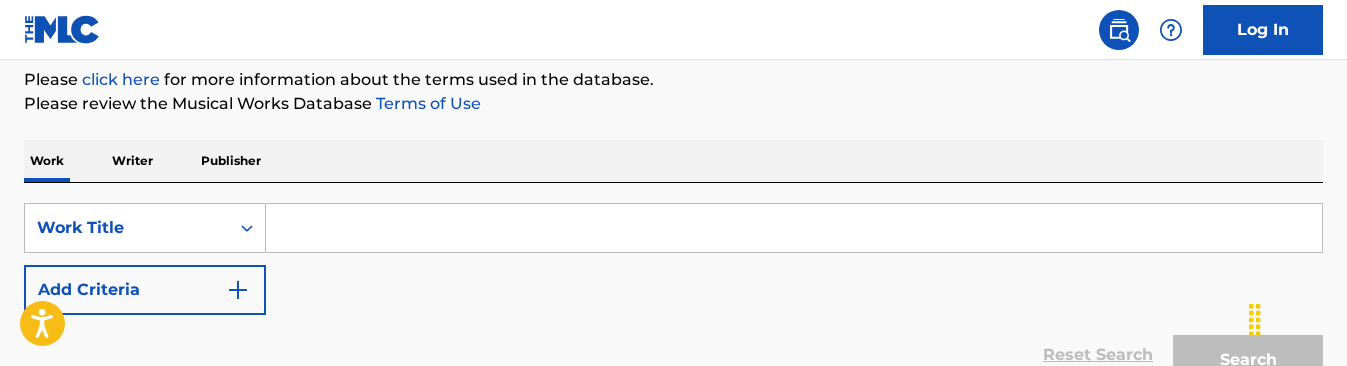 scroll, scrollTop: 277, scrollLeft: 0, axis: vertical 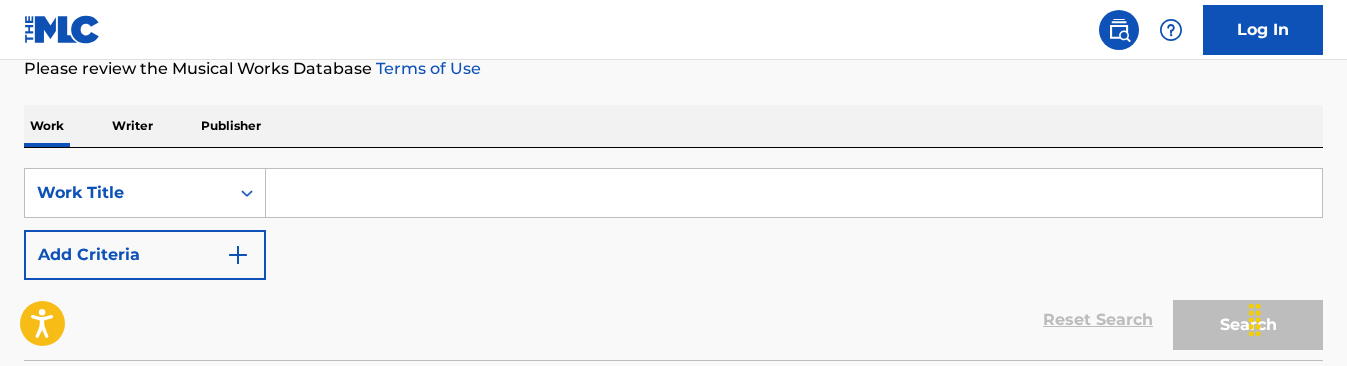 click at bounding box center (794, 193) 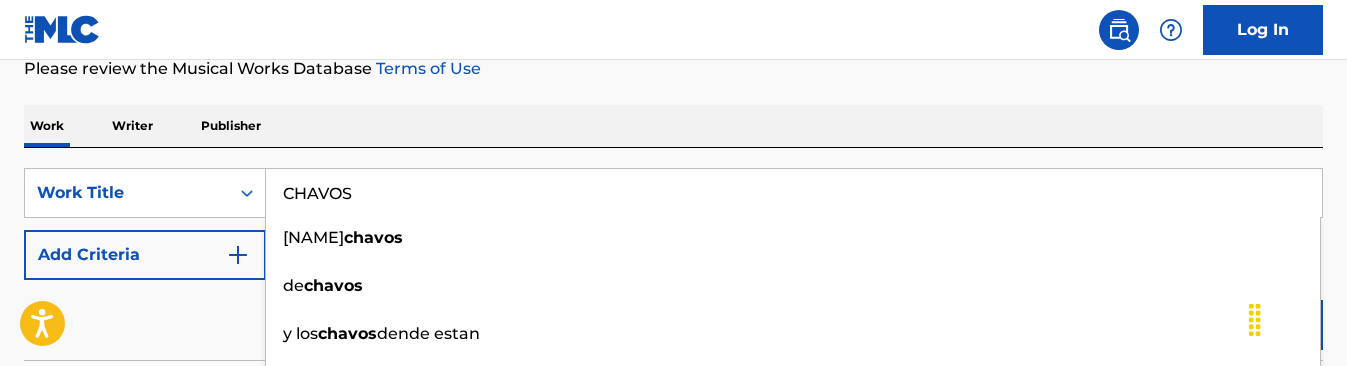 type on "CHAVOS" 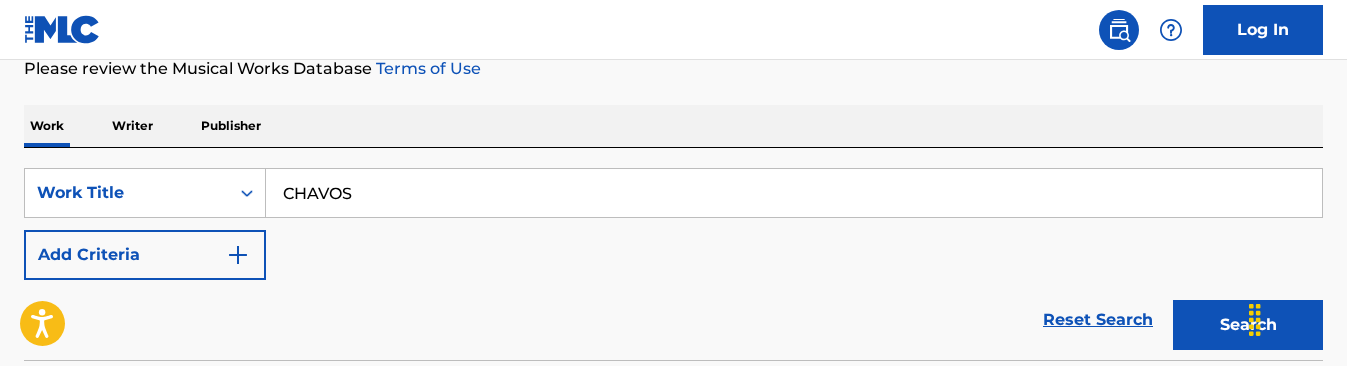 click on "Reset Search Search" at bounding box center (673, 320) 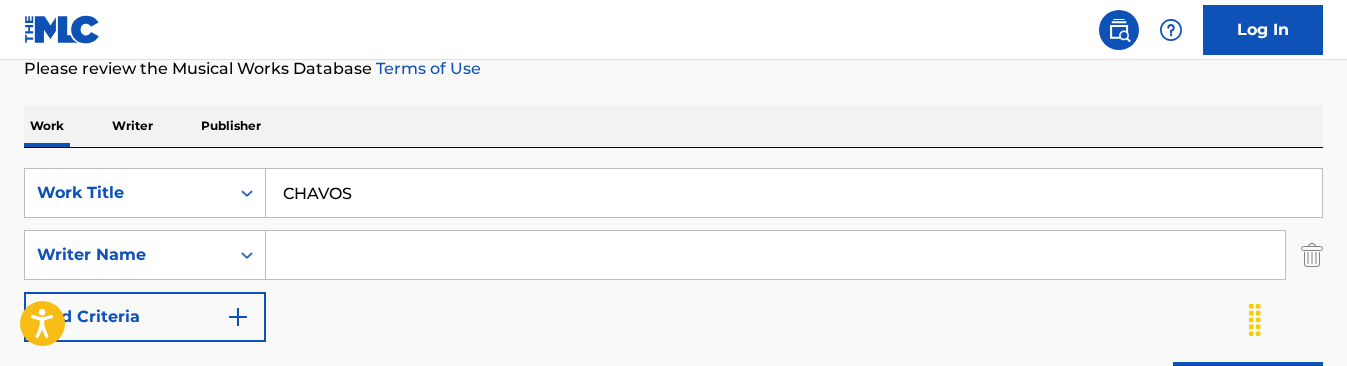 click at bounding box center (775, 255) 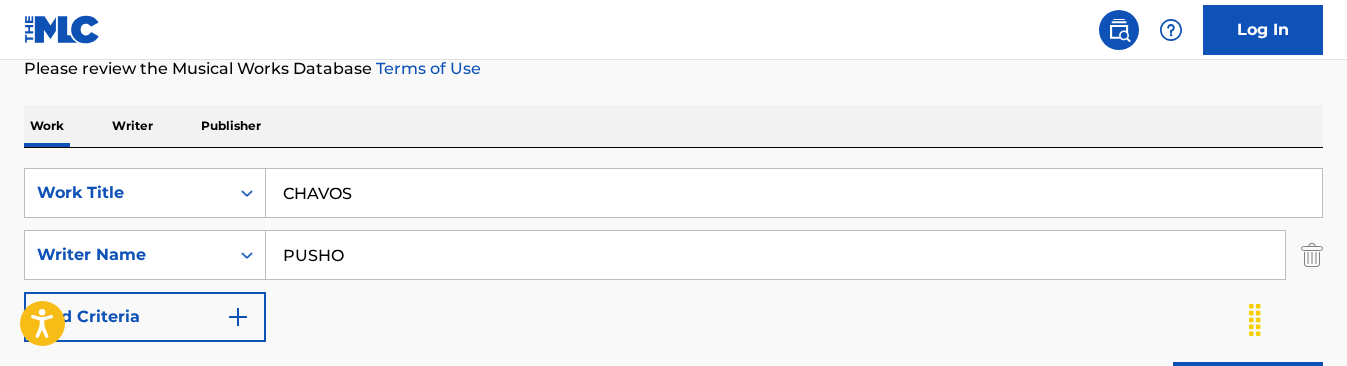 click on "Search" at bounding box center (1248, 387) 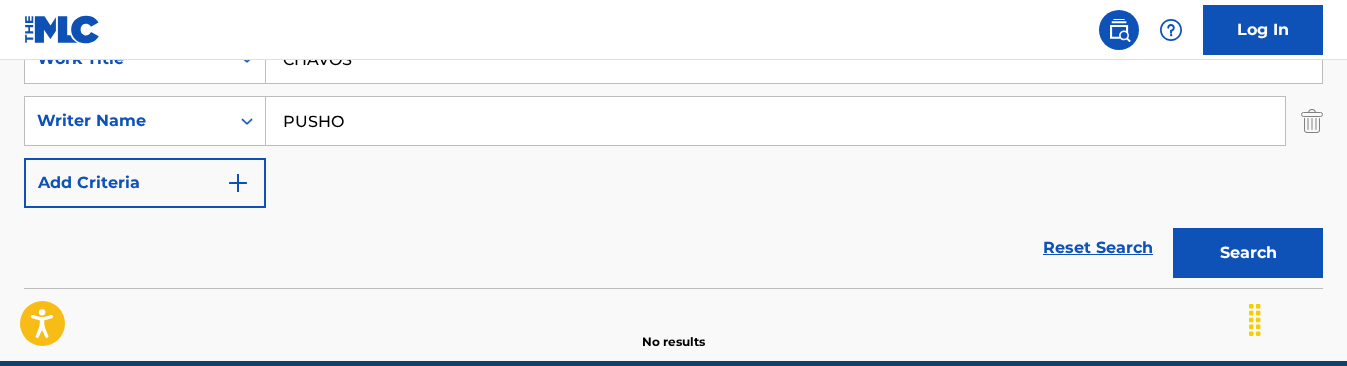 scroll, scrollTop: 387, scrollLeft: 0, axis: vertical 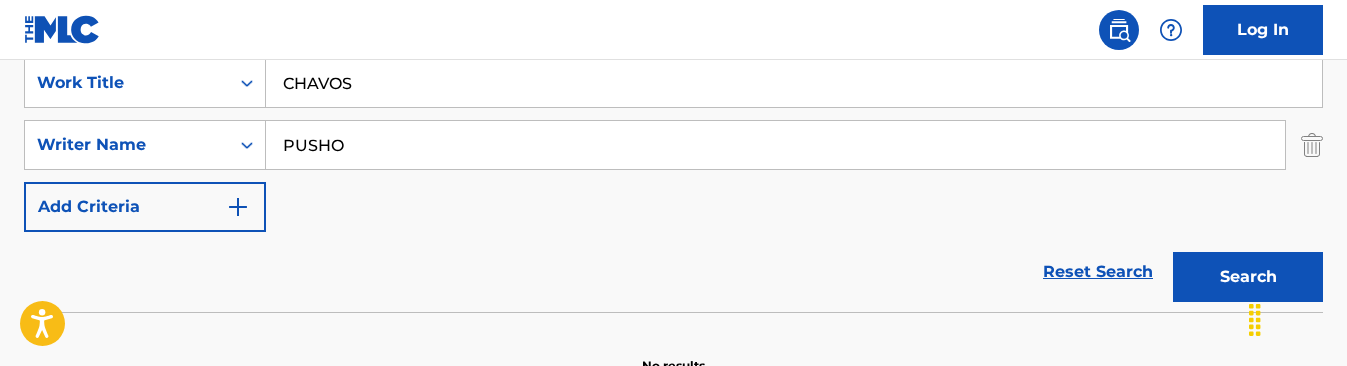 click on "PUSHO" at bounding box center (775, 145) 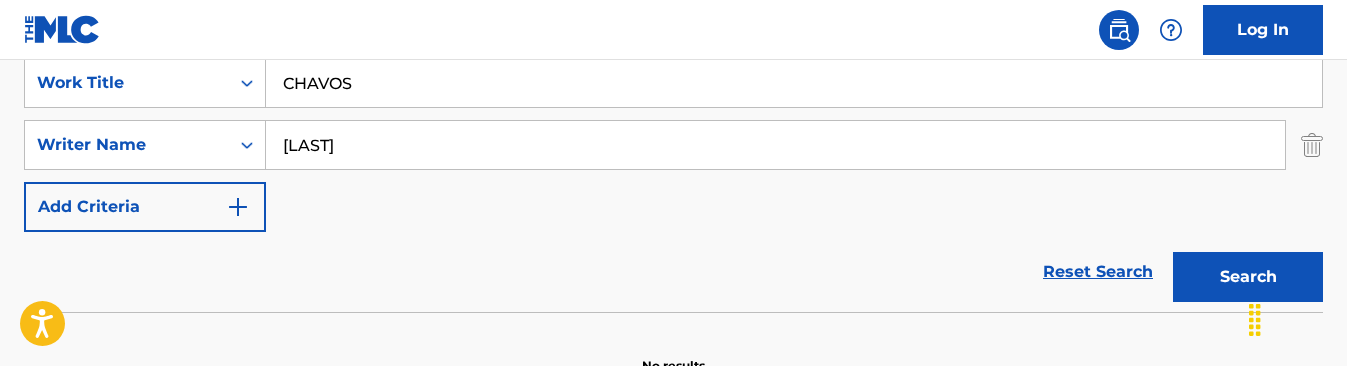 click on "Search" at bounding box center (1248, 277) 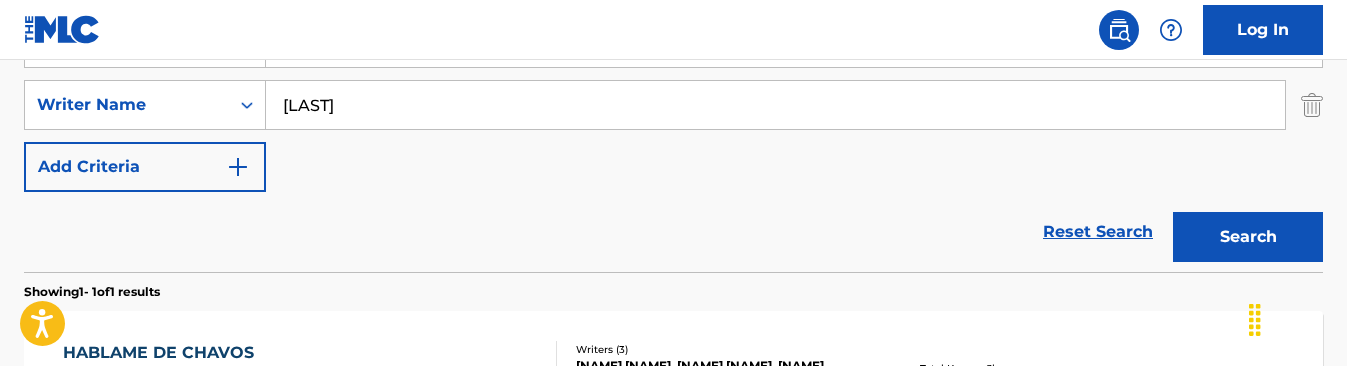 scroll, scrollTop: 420, scrollLeft: 0, axis: vertical 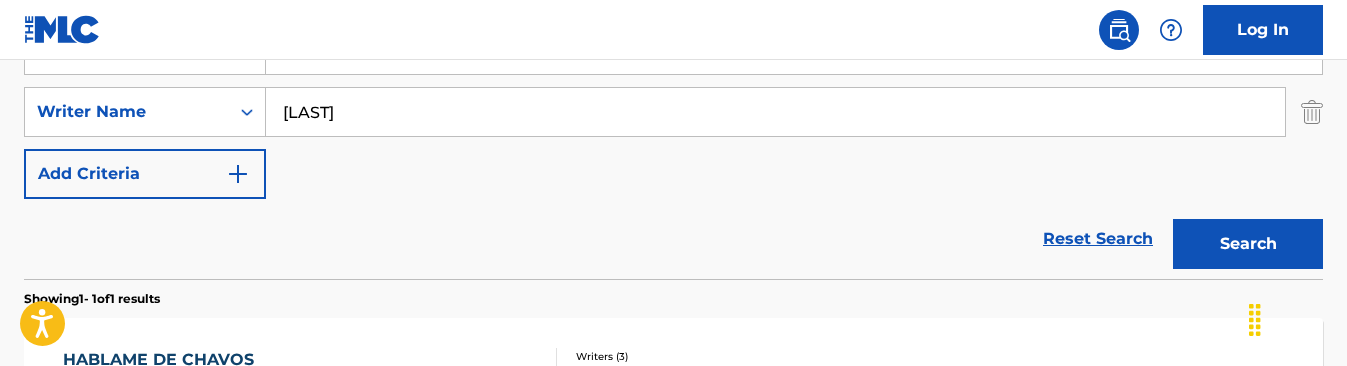 click on "[LAST]" at bounding box center (775, 112) 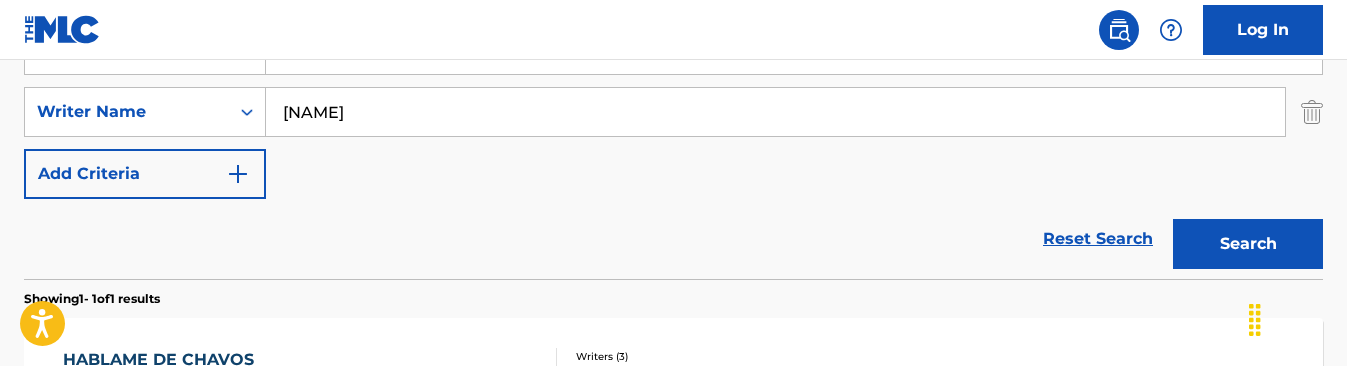 click on "Search" at bounding box center (1248, 244) 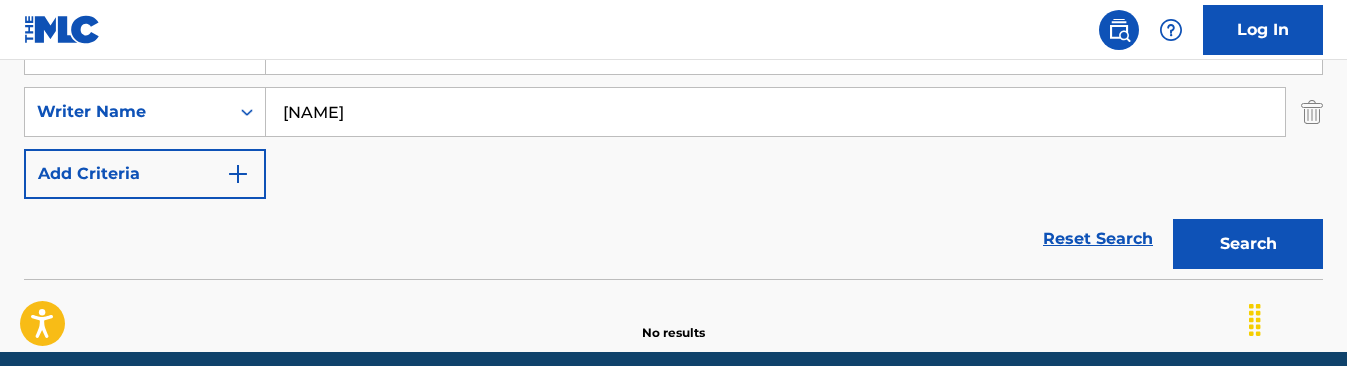 click on "[NAME]" at bounding box center [775, 112] 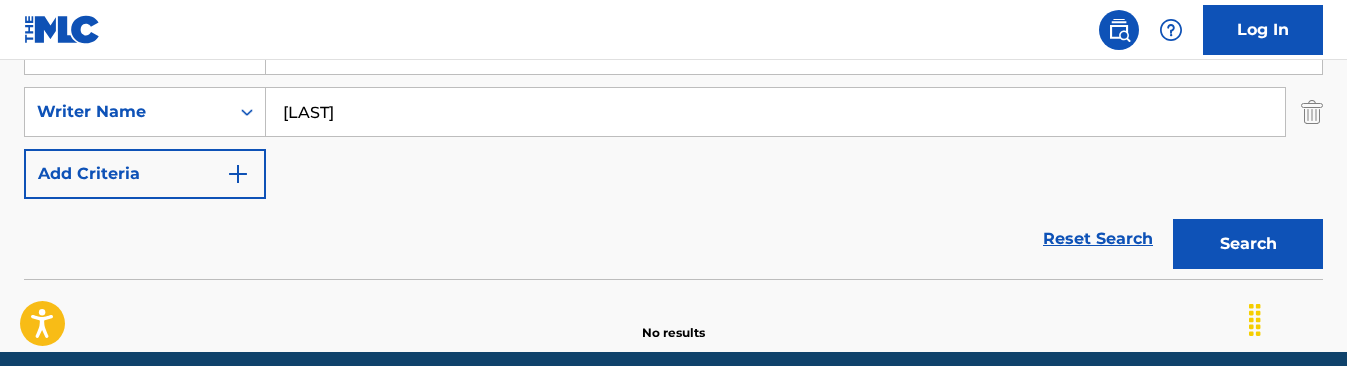 click on "Search" at bounding box center [1248, 244] 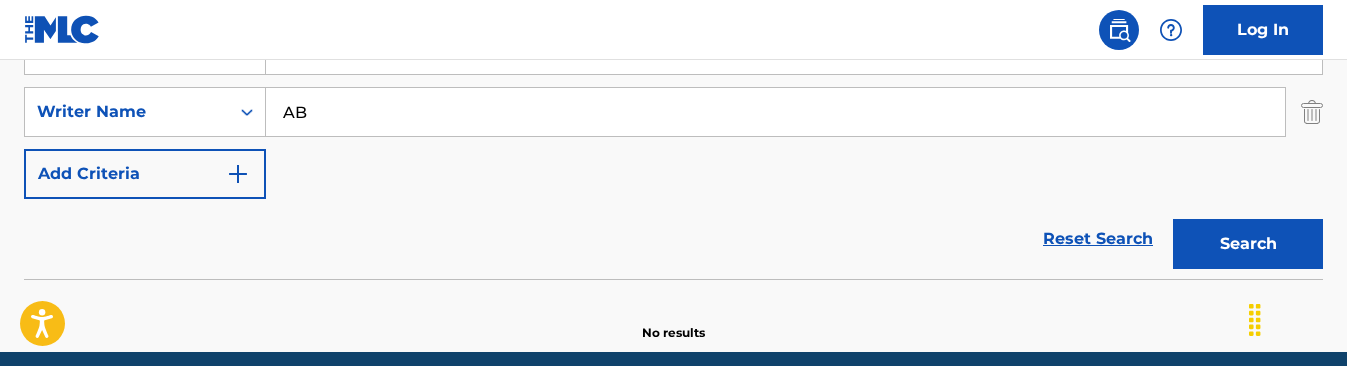 type on "A" 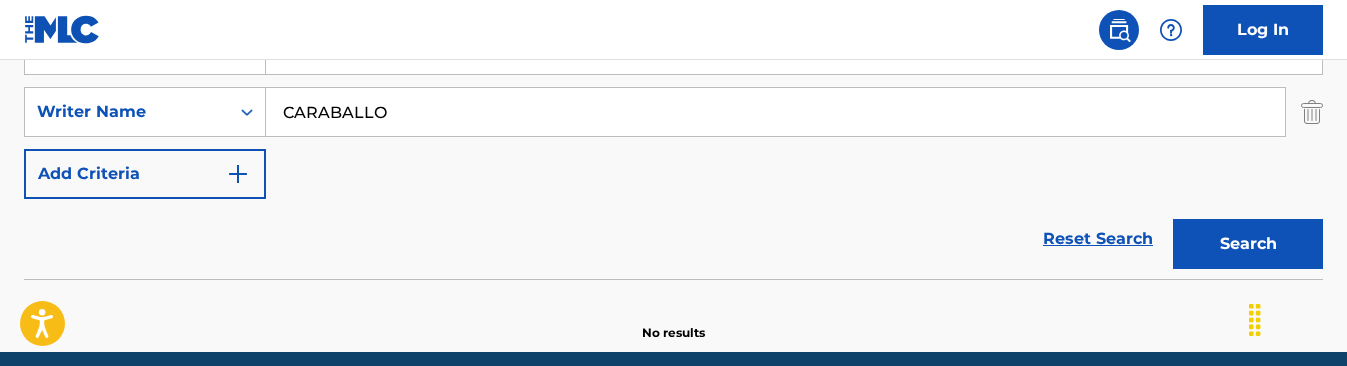 type on "CARABALLO" 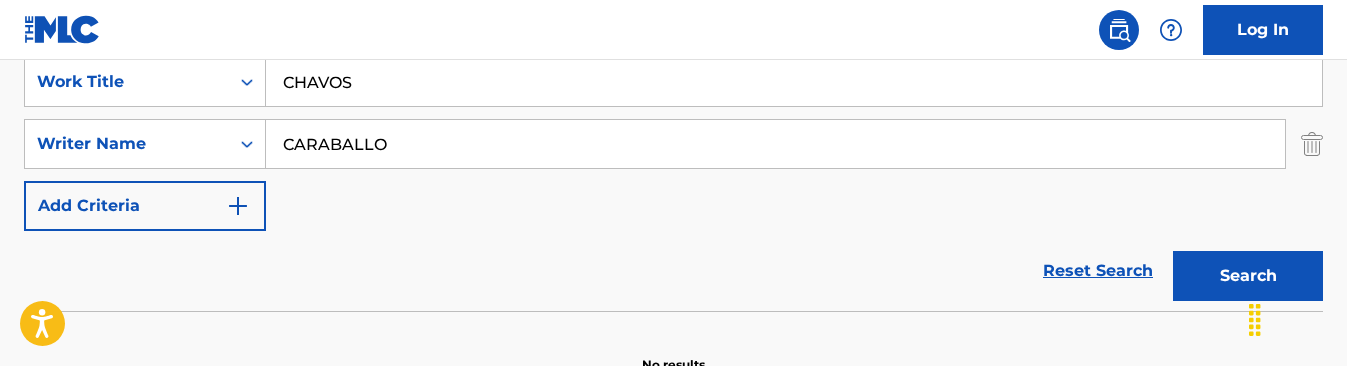 scroll, scrollTop: 360, scrollLeft: 0, axis: vertical 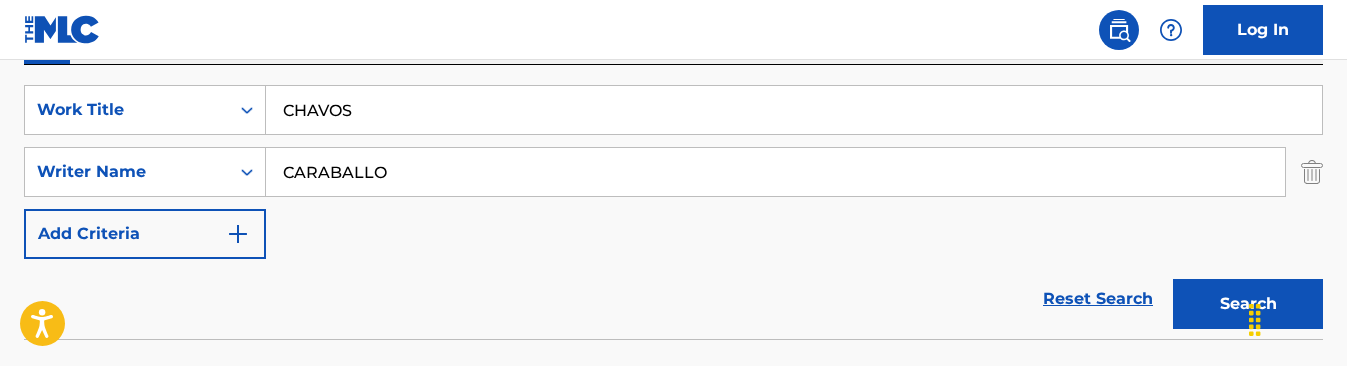 click on "CHAVOS" at bounding box center (794, 110) 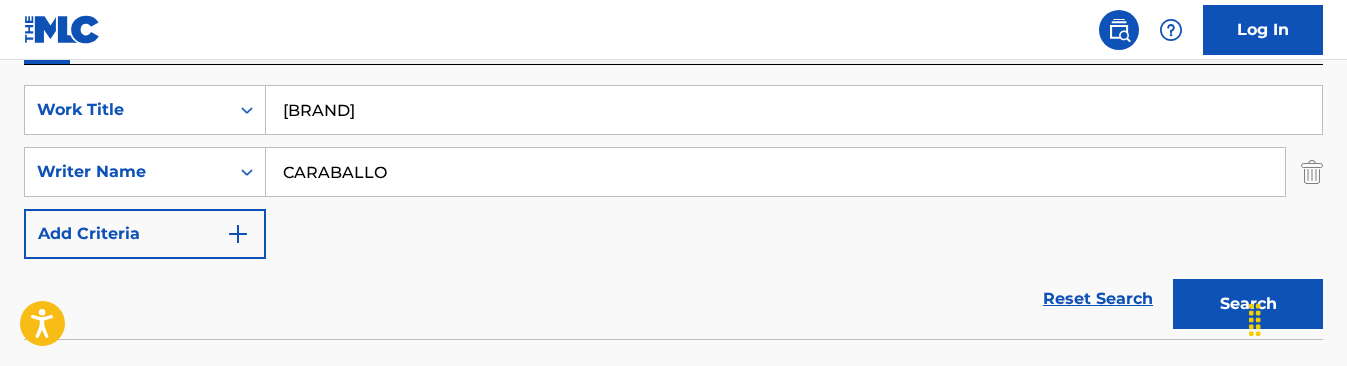 type on "[BRAND]" 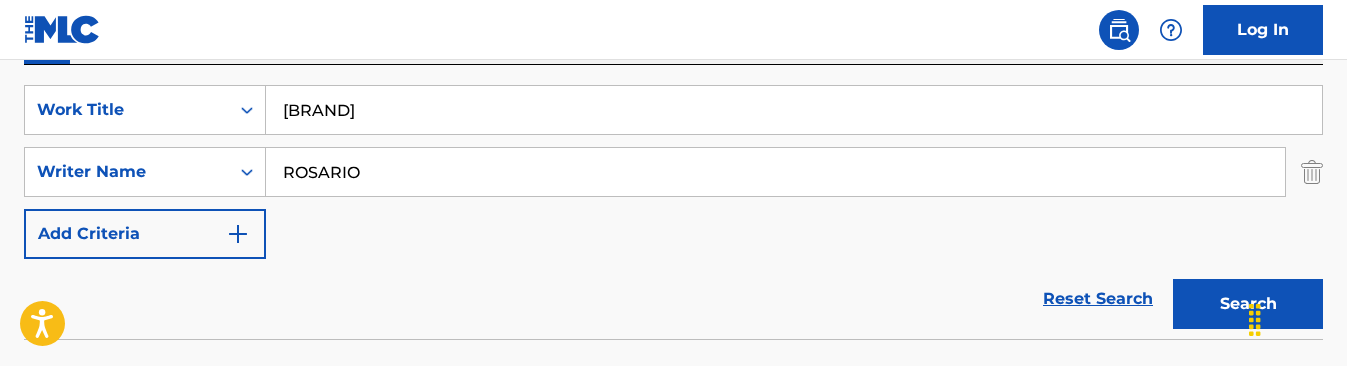 click on "Search" at bounding box center [1248, 304] 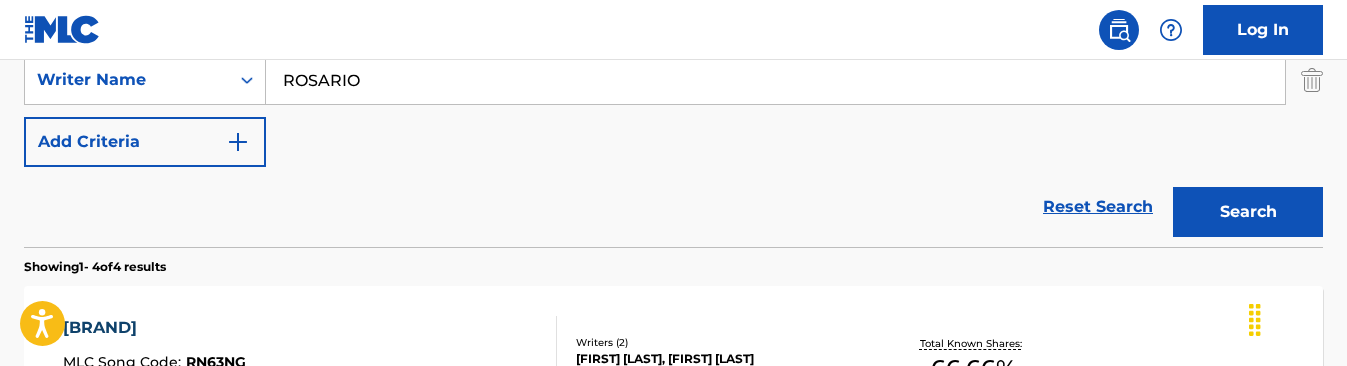scroll, scrollTop: 373, scrollLeft: 0, axis: vertical 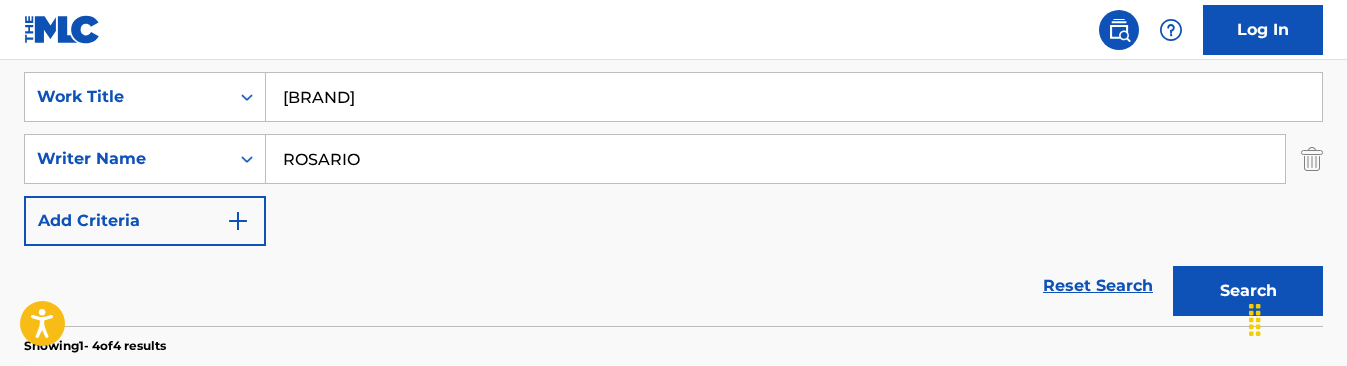 click on "ROSARIO" at bounding box center (775, 159) 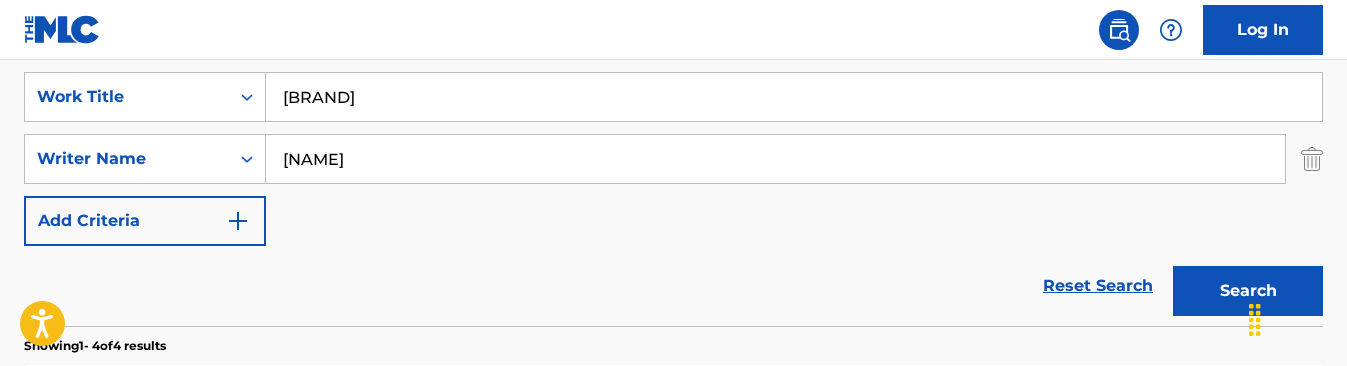 click on "Search" at bounding box center (1248, 291) 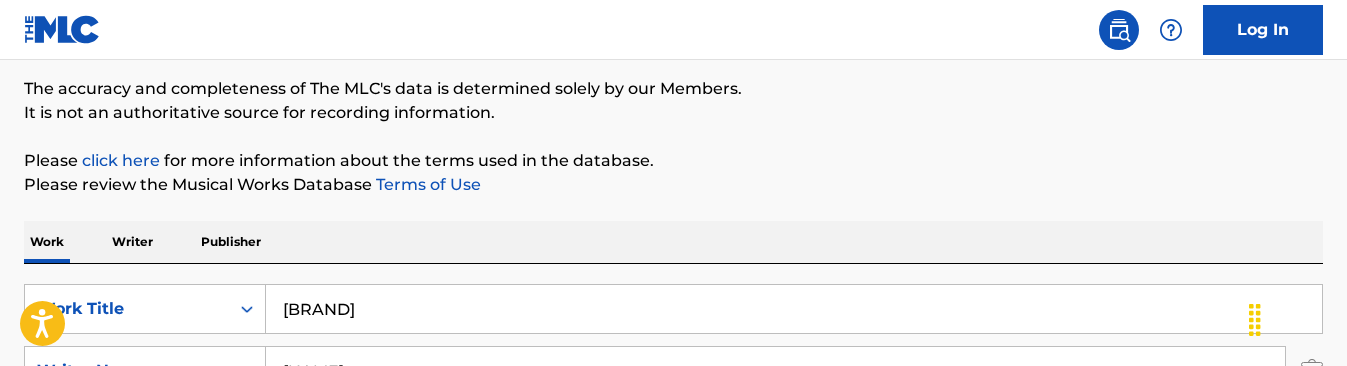 scroll, scrollTop: 230, scrollLeft: 0, axis: vertical 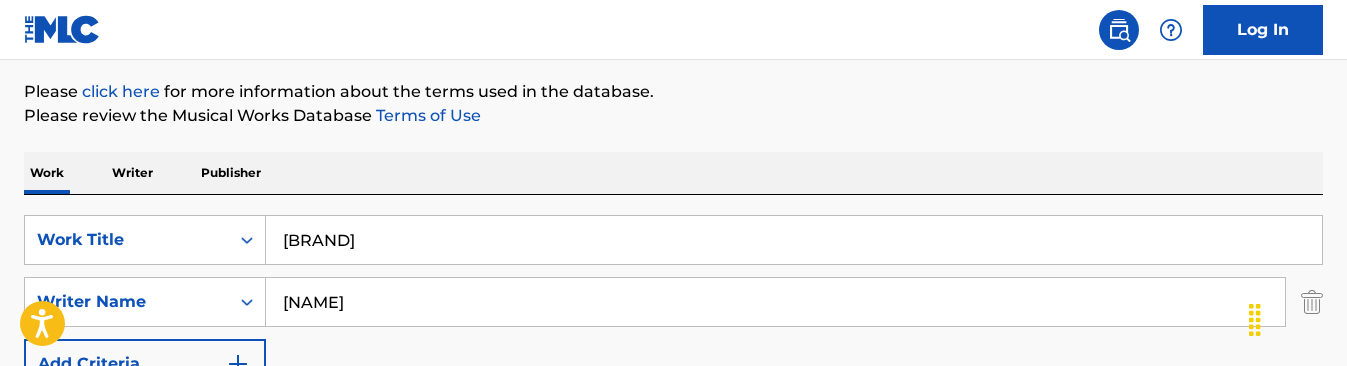 click on "[NAME]" at bounding box center (775, 302) 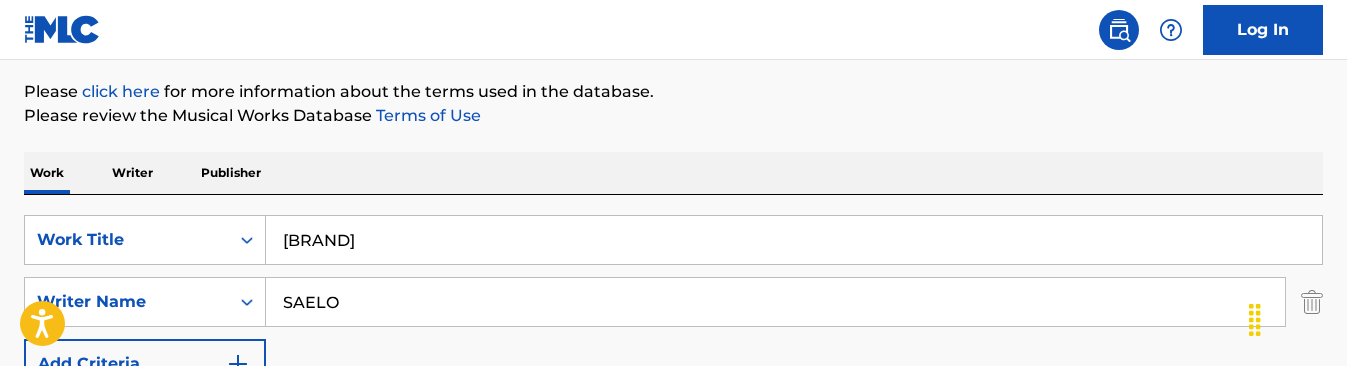 click on "Search" at bounding box center (1248, 434) 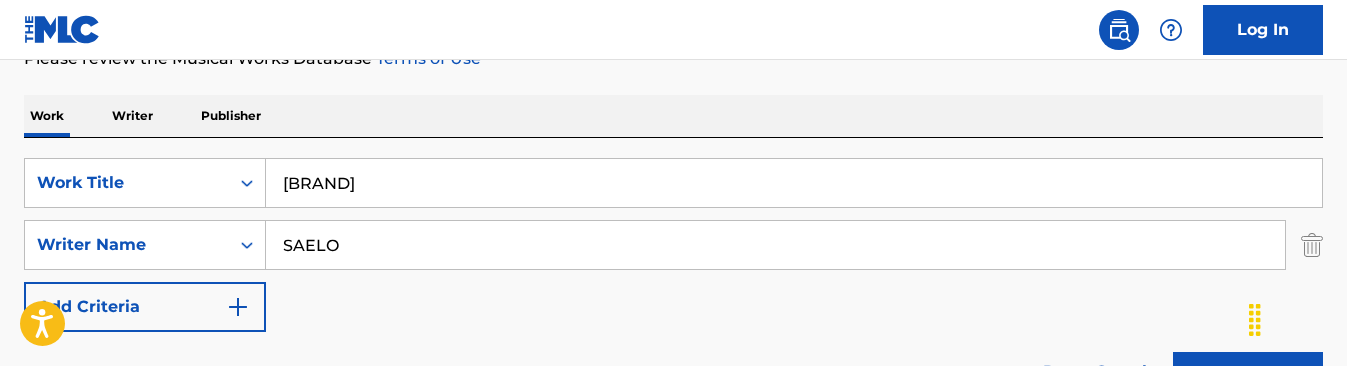 scroll, scrollTop: 302, scrollLeft: 0, axis: vertical 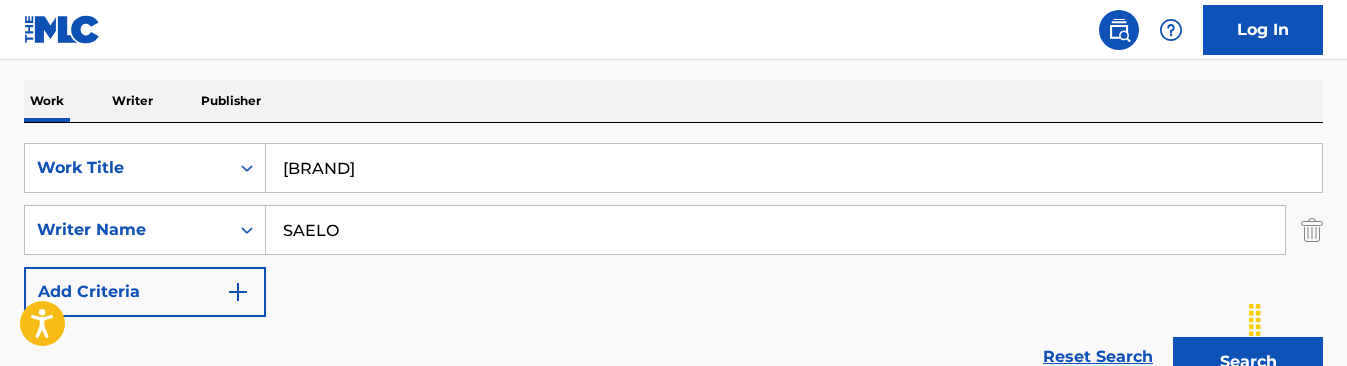 click on "SAELO" at bounding box center [775, 230] 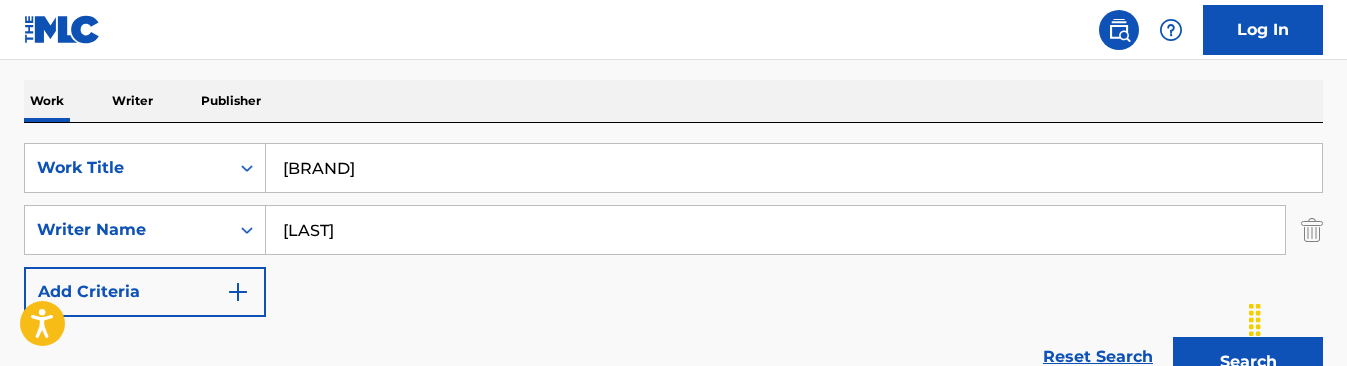 type on "[LAST]" 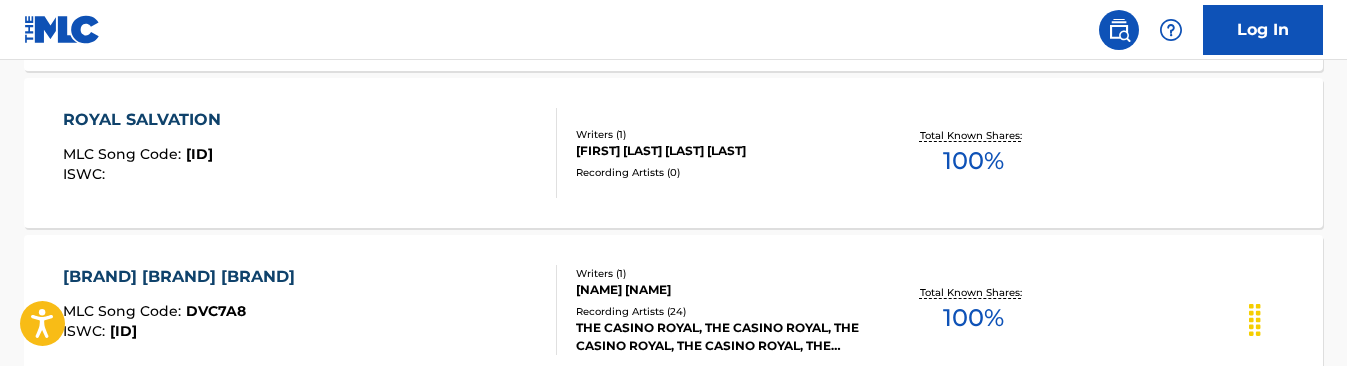 scroll, scrollTop: 975, scrollLeft: 0, axis: vertical 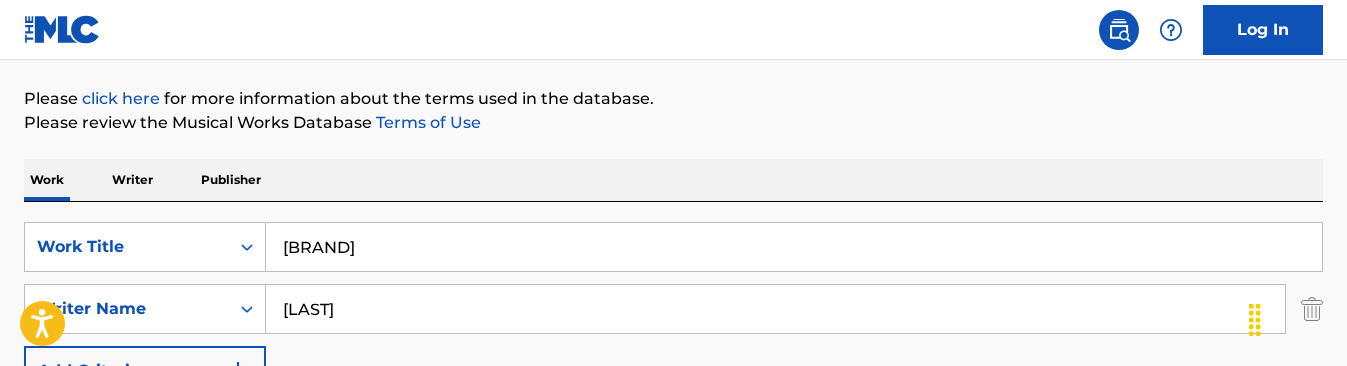 click on "[BRAND]" at bounding box center (794, 247) 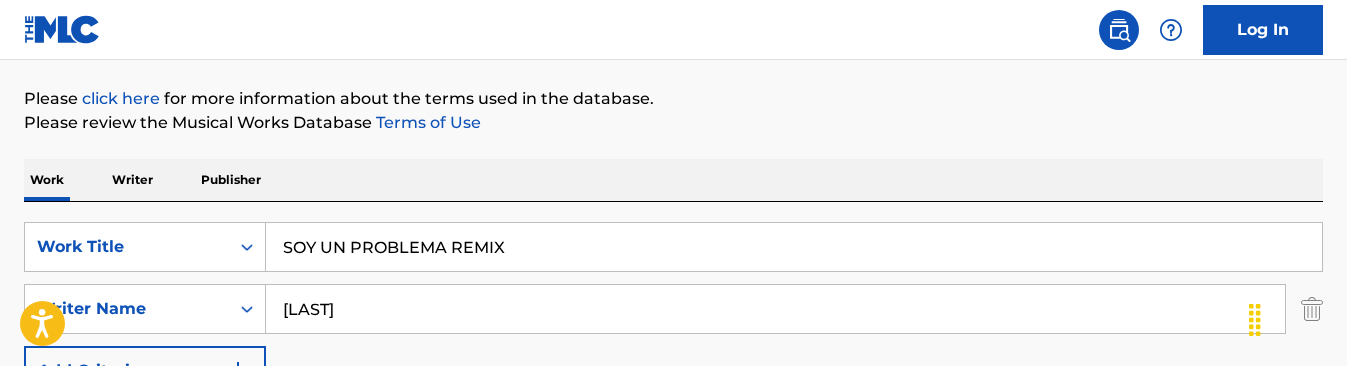 type on "SOY UN PROBLEMA REMIX" 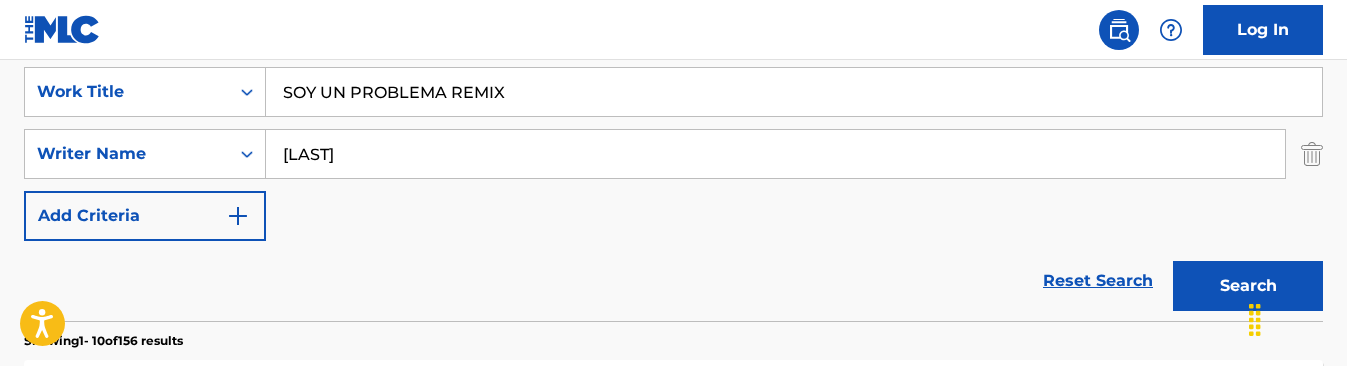 scroll, scrollTop: 363, scrollLeft: 0, axis: vertical 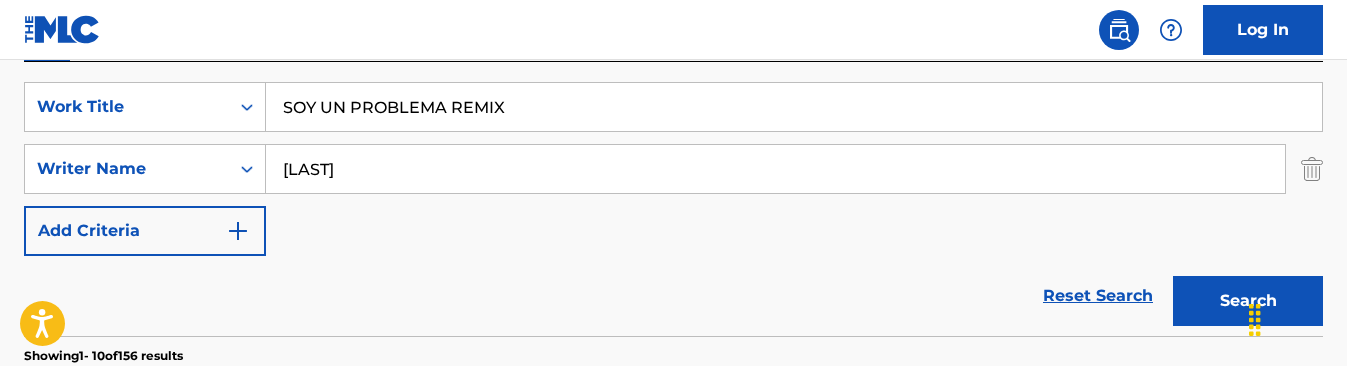 click on "[LAST]" at bounding box center [775, 169] 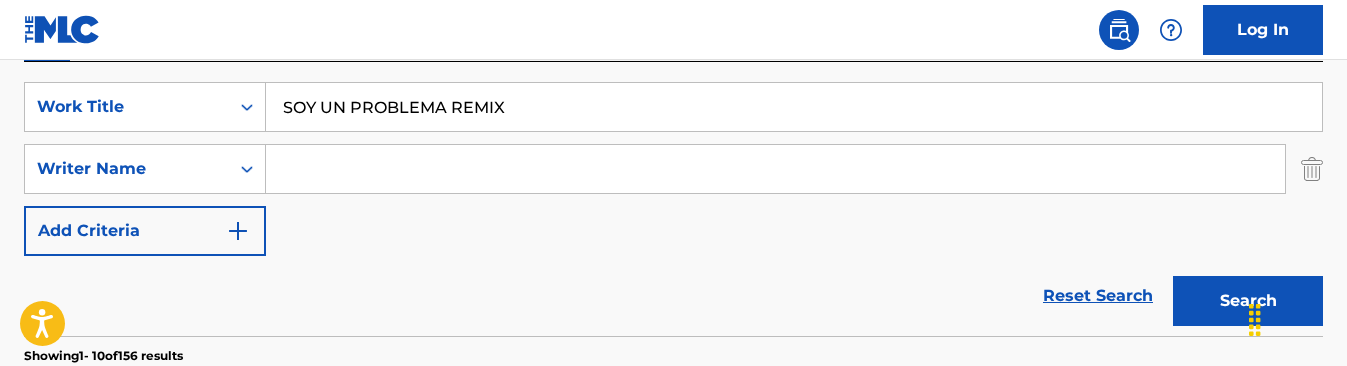 type 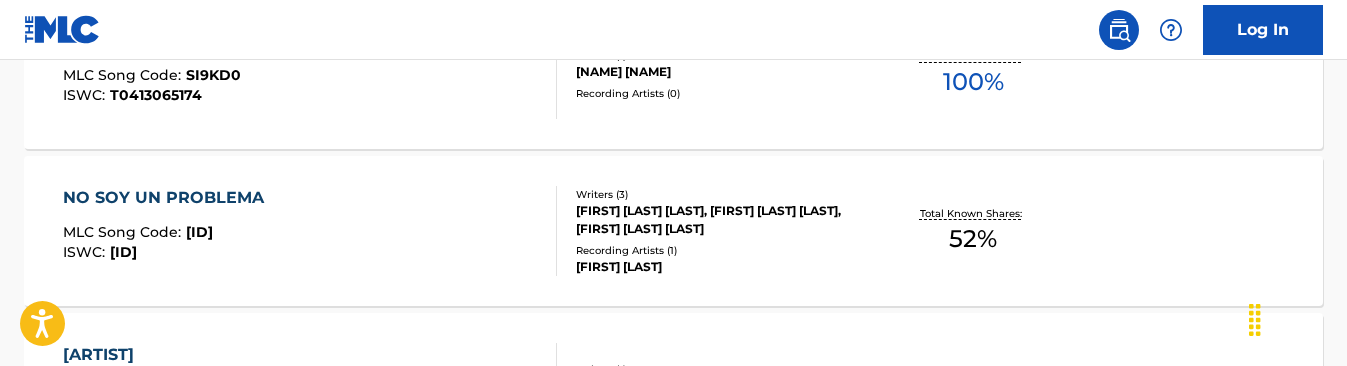 scroll, scrollTop: 1060, scrollLeft: 0, axis: vertical 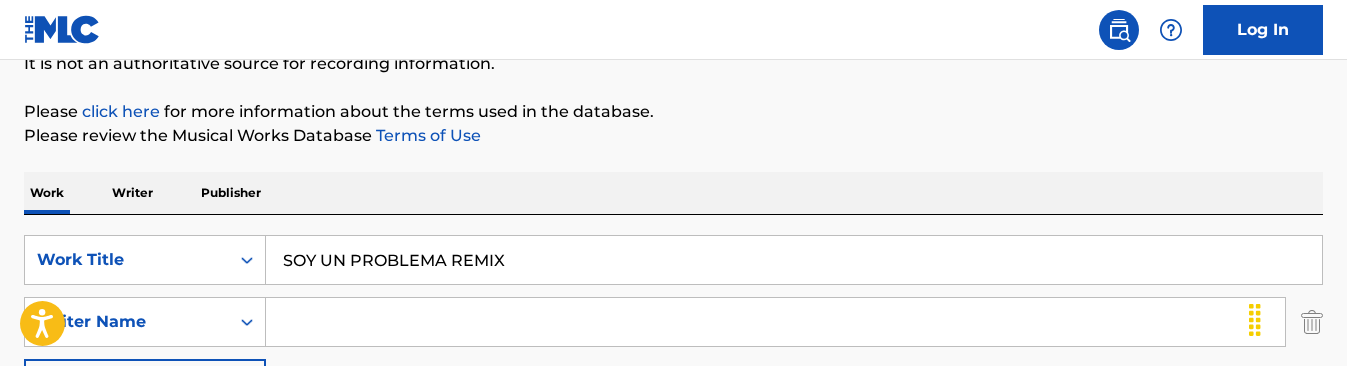 click on "SOY UN PROBLEMA REMIX" at bounding box center [794, 260] 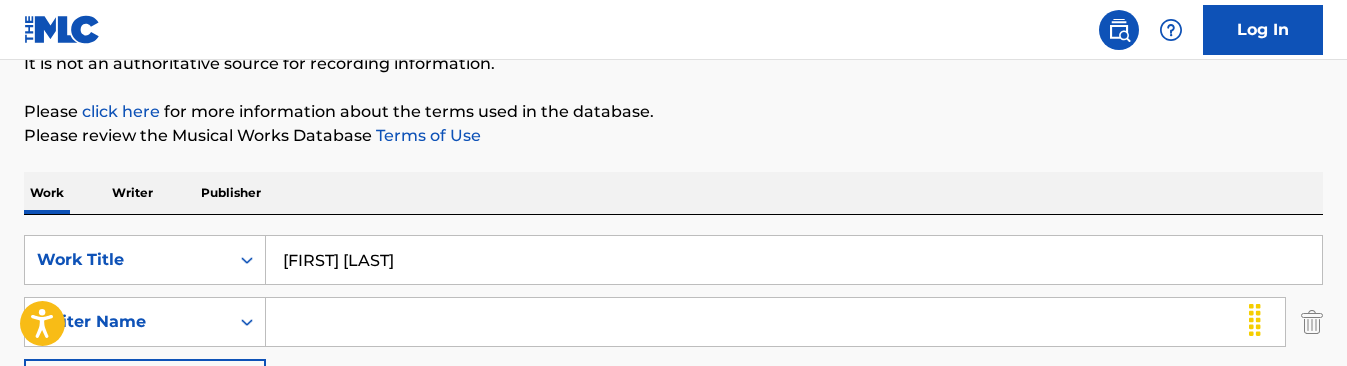 type on "[FIRST] [LAST]" 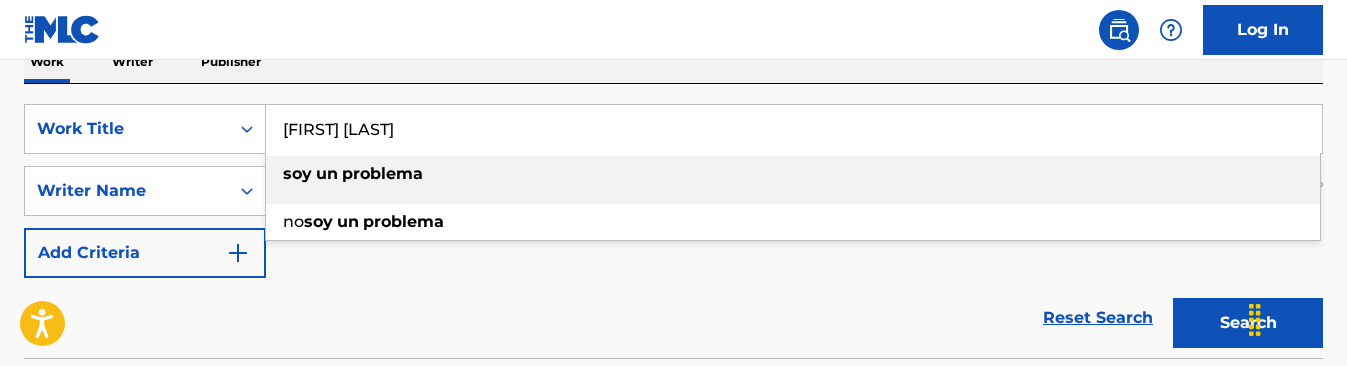 scroll, scrollTop: 320, scrollLeft: 0, axis: vertical 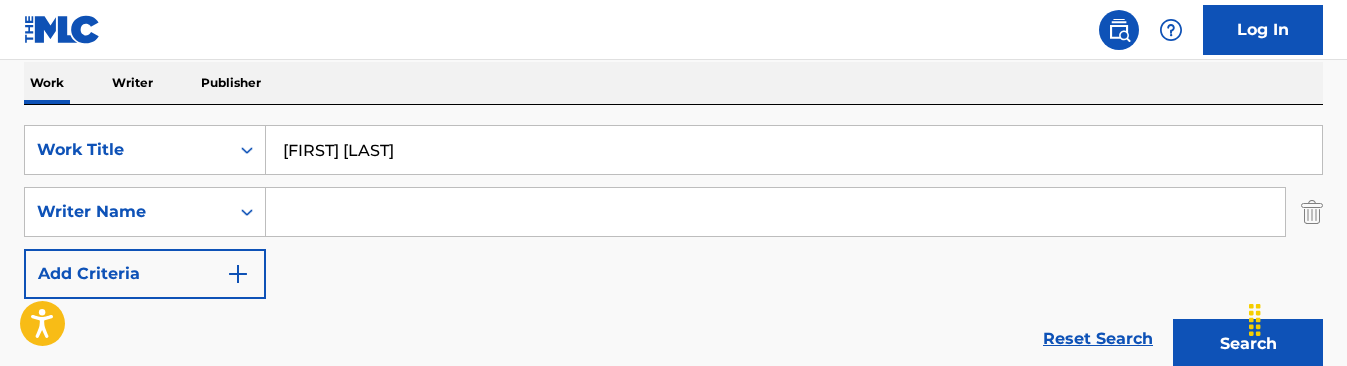 click on "Work Title [NAME] [NAME]" at bounding box center (673, 212) 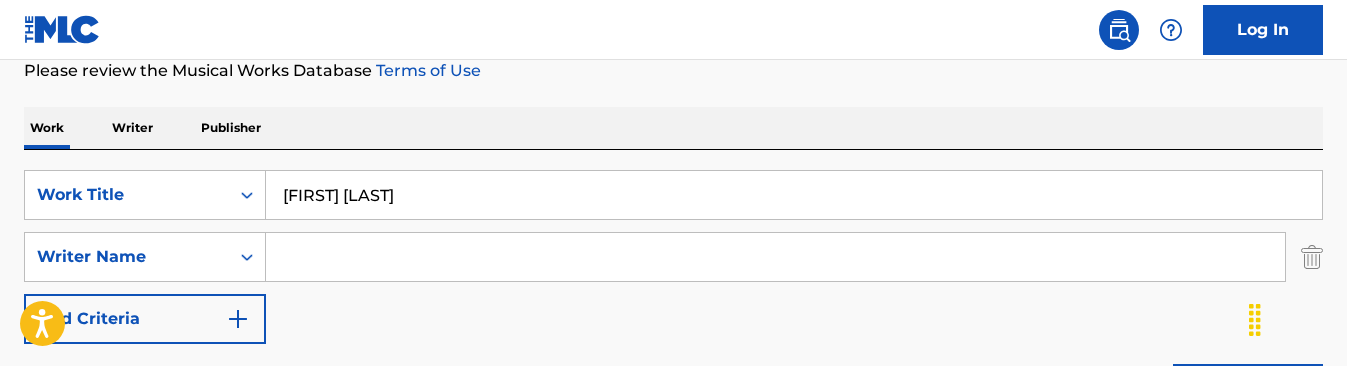 scroll, scrollTop: 330, scrollLeft: 0, axis: vertical 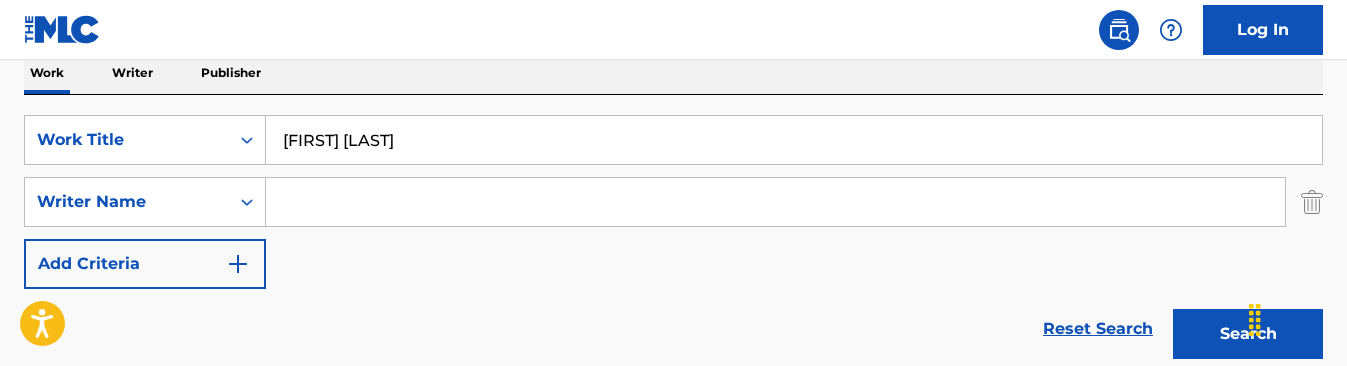 drag, startPoint x: 432, startPoint y: 226, endPoint x: 435, endPoint y: 216, distance: 10.440307 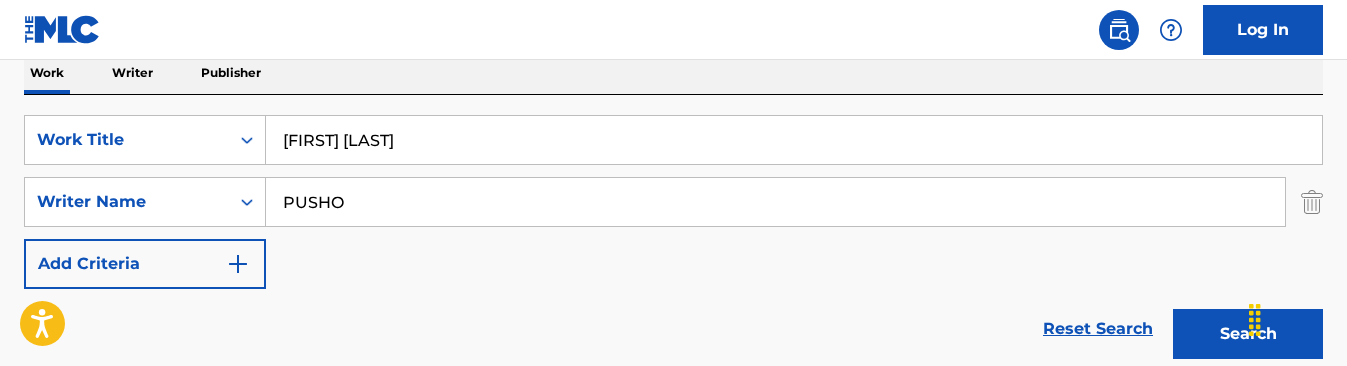 type on "PUSHO" 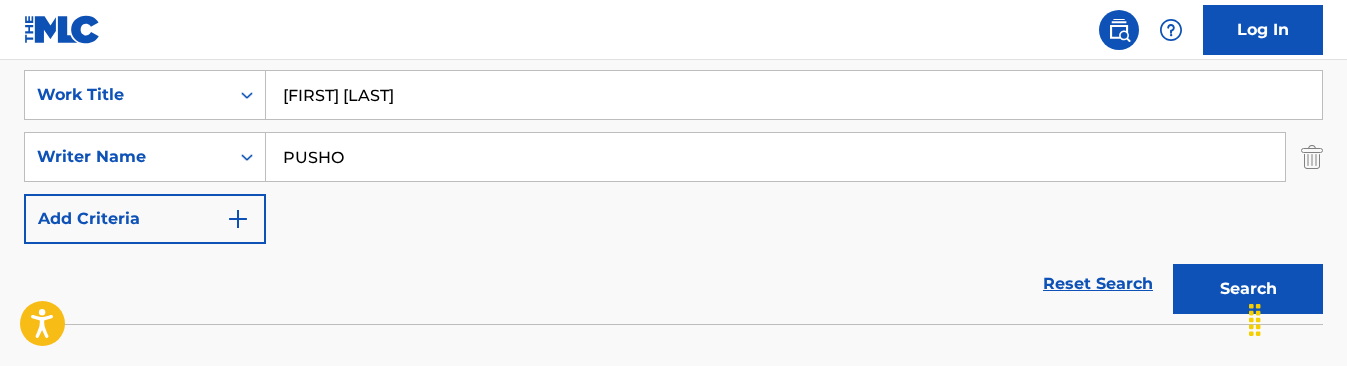 scroll, scrollTop: 362, scrollLeft: 0, axis: vertical 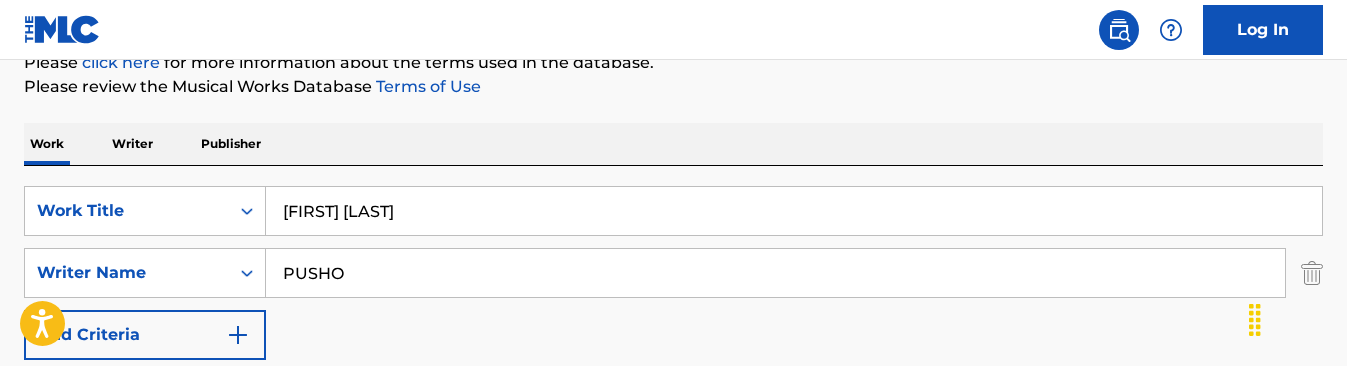 click on "[FIRST] [LAST]" at bounding box center (794, 211) 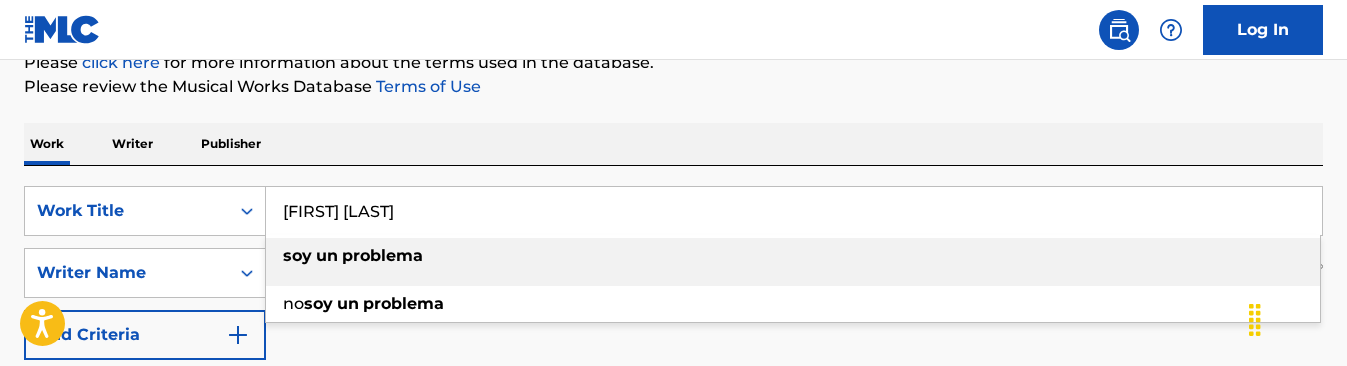 click on "[FIRST] [LAST]" at bounding box center [794, 211] 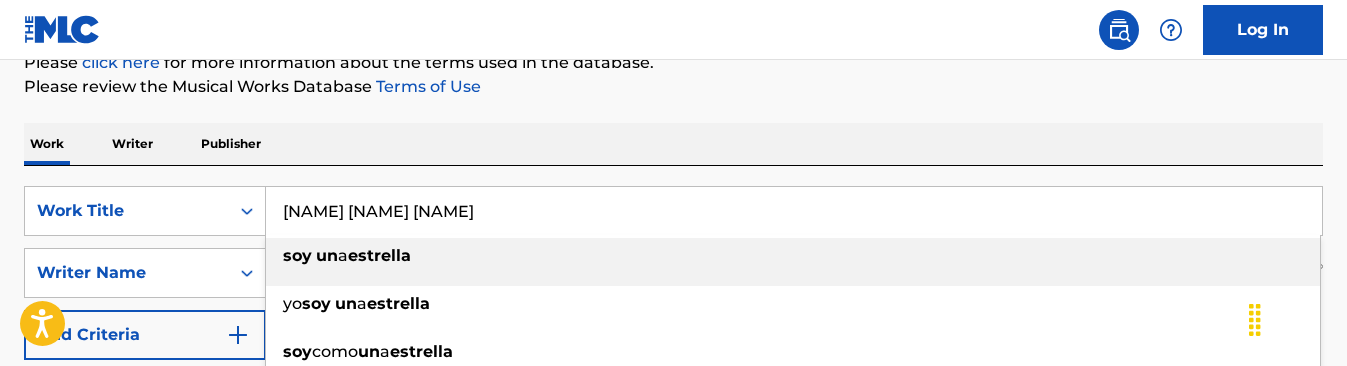 click on "estrella" at bounding box center (379, 255) 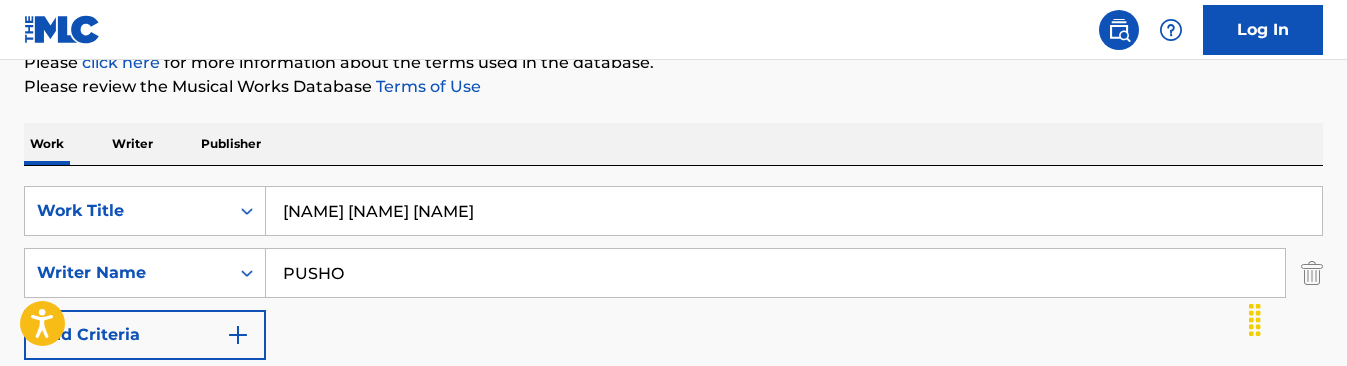 click on "PUSHO" at bounding box center (775, 273) 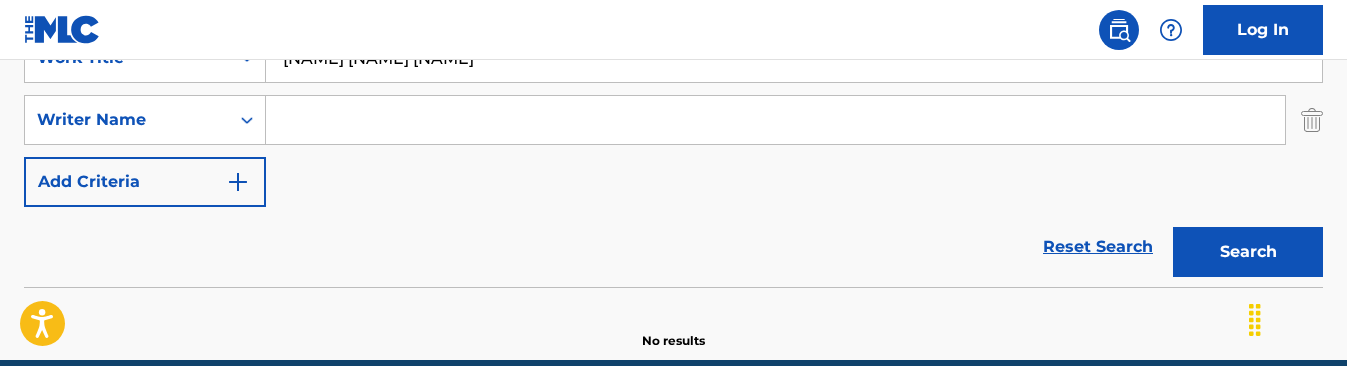 scroll, scrollTop: 459, scrollLeft: 0, axis: vertical 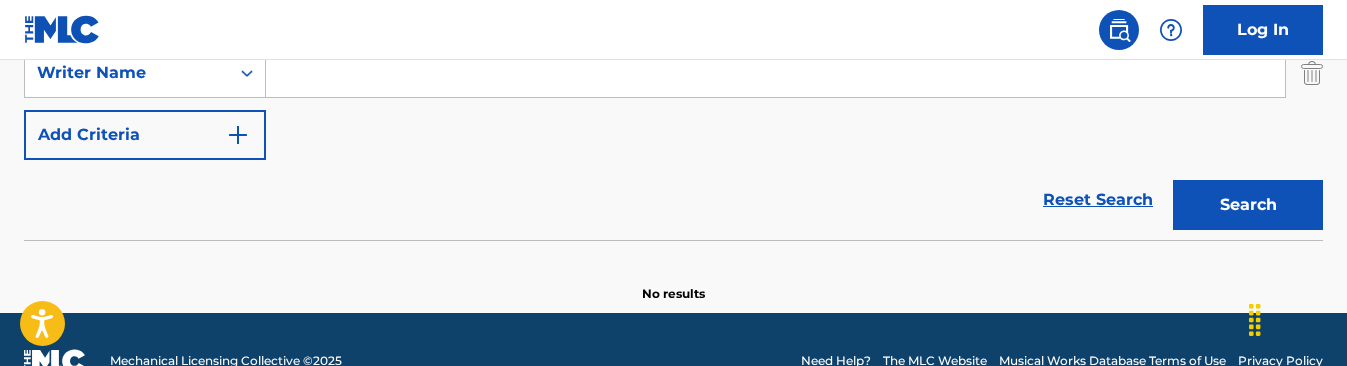click on "Search" at bounding box center (1248, 205) 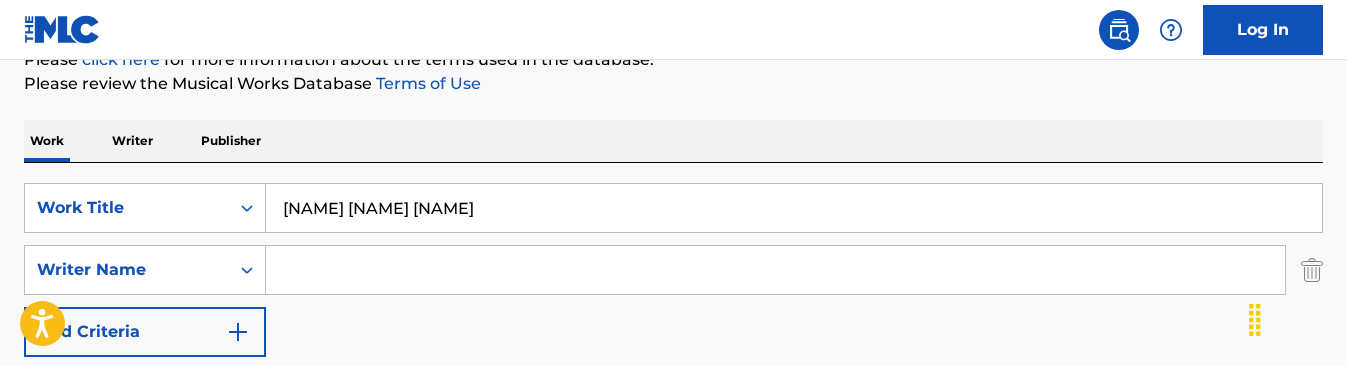 scroll, scrollTop: 310, scrollLeft: 0, axis: vertical 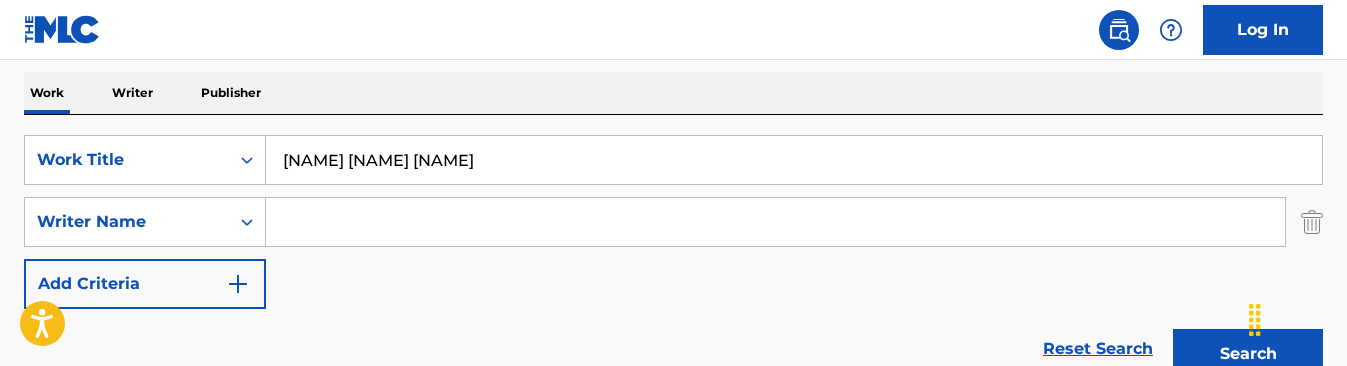 click at bounding box center (775, 222) 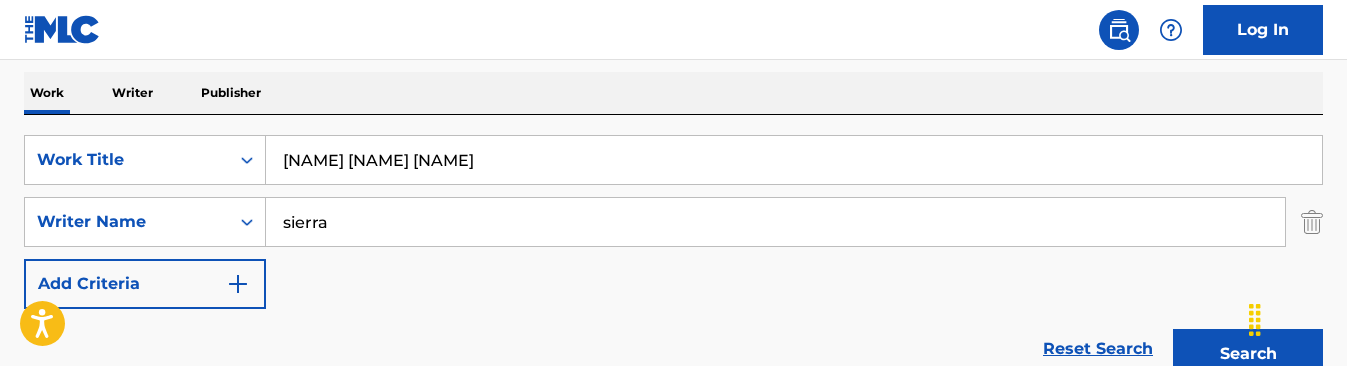 type on "sierra" 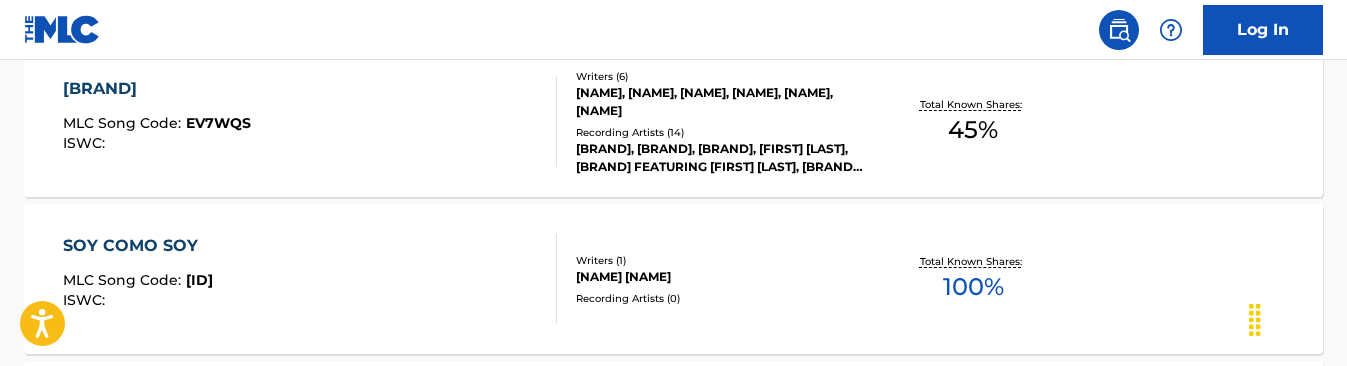 scroll, scrollTop: 1317, scrollLeft: 0, axis: vertical 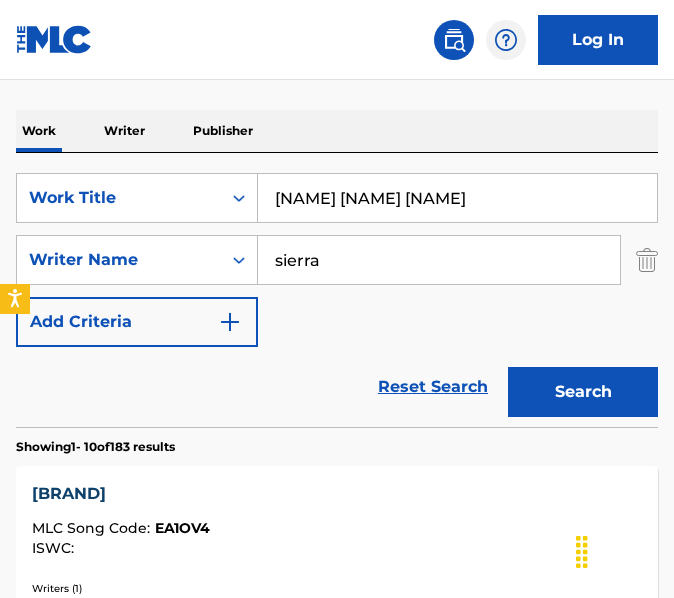 click on "Writer" at bounding box center (124, 131) 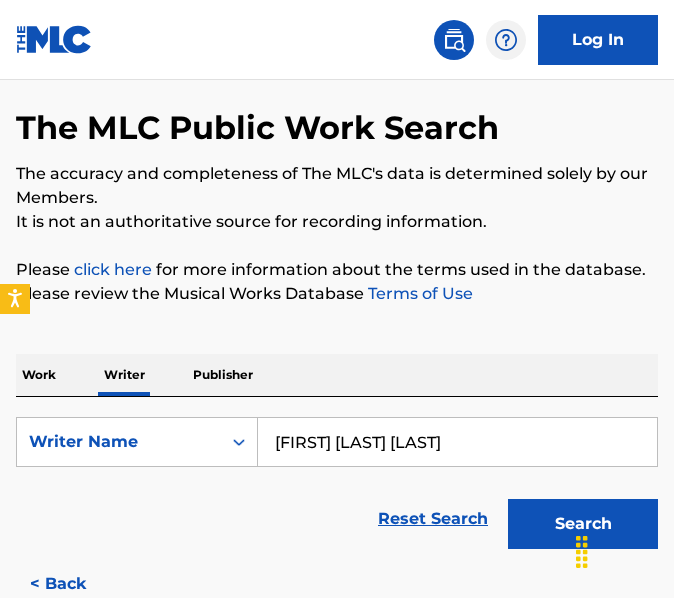 scroll, scrollTop: 283, scrollLeft: 0, axis: vertical 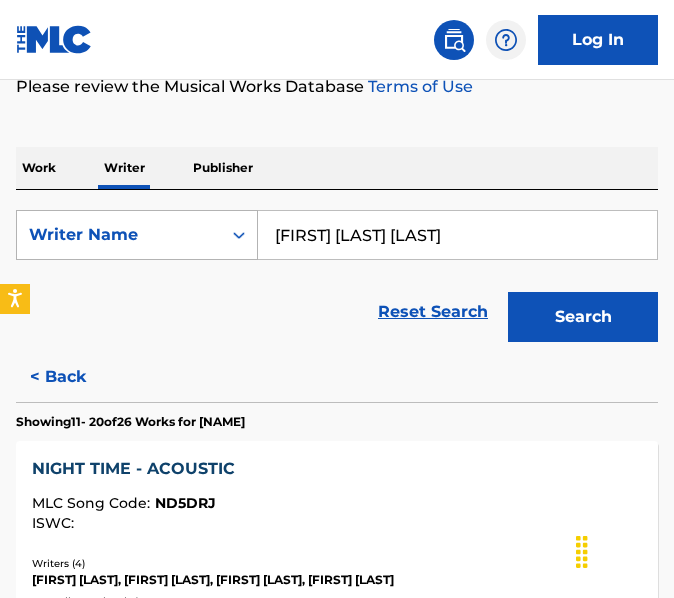 click at bounding box center [239, 235] 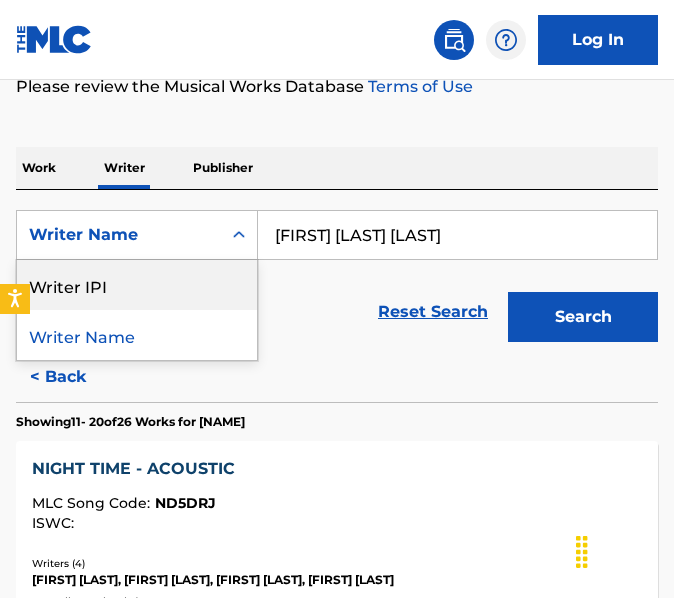 click on "Writer IPI" at bounding box center [137, 285] 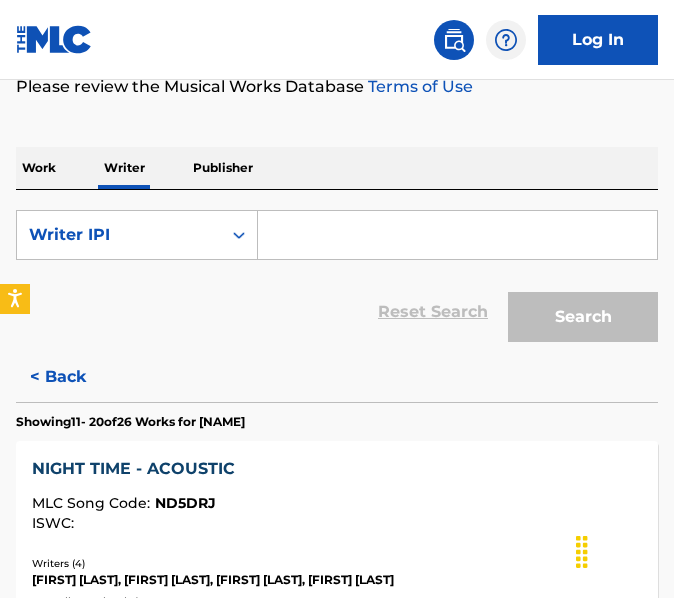 click at bounding box center [457, 235] 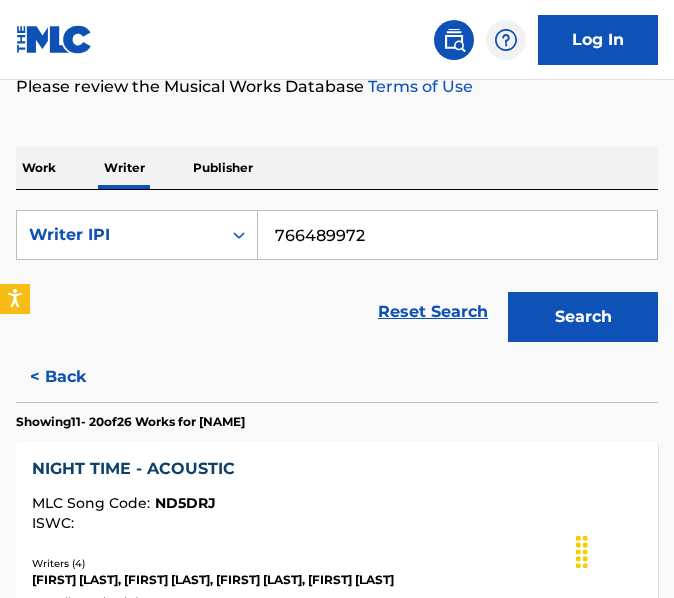 click on "Search" at bounding box center [583, 317] 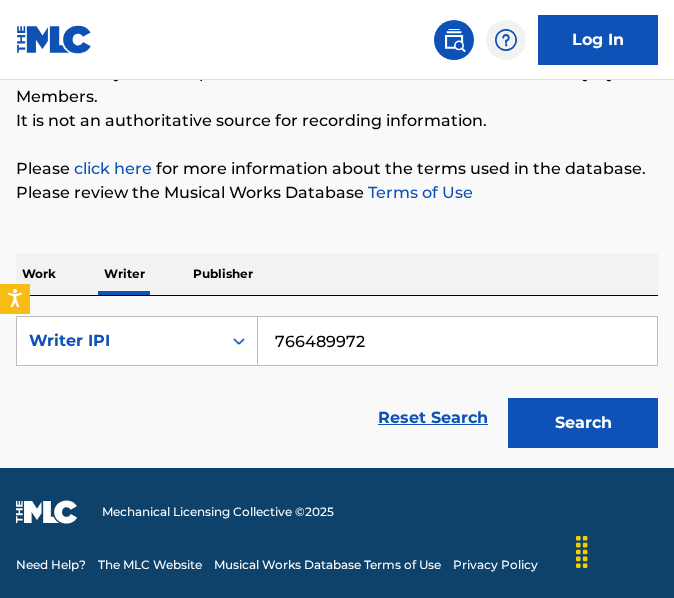 scroll, scrollTop: 177, scrollLeft: 0, axis: vertical 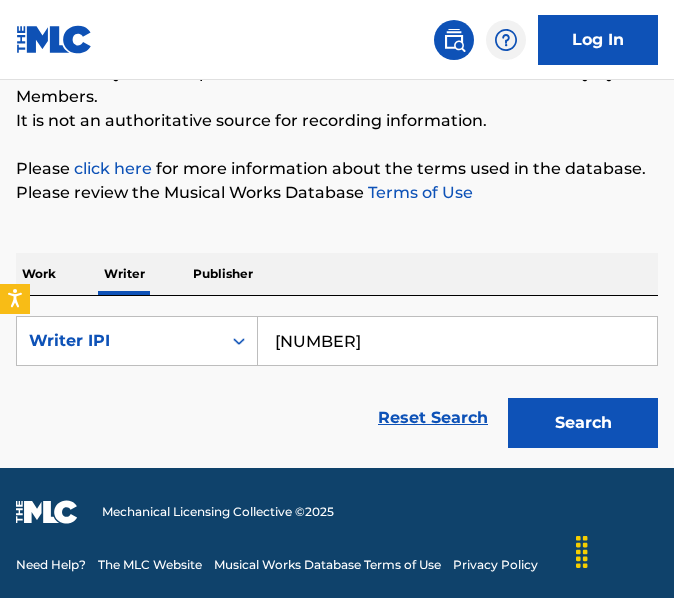 click on "Search" at bounding box center [583, 423] 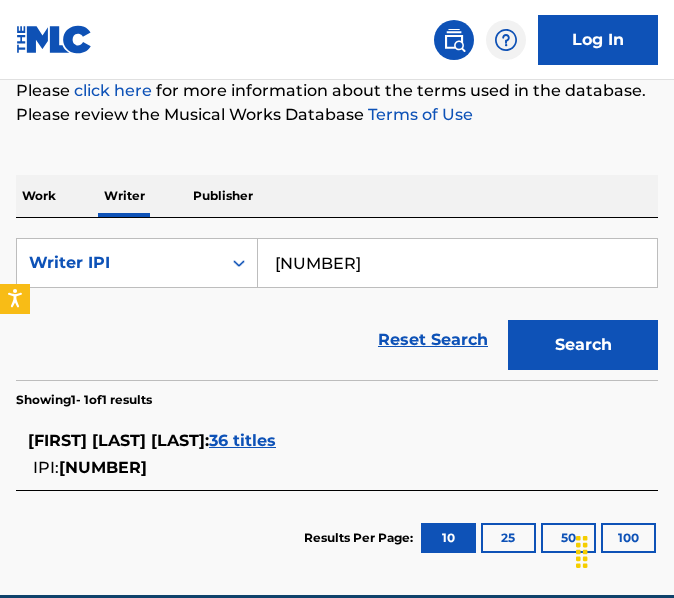 scroll, scrollTop: 257, scrollLeft: 0, axis: vertical 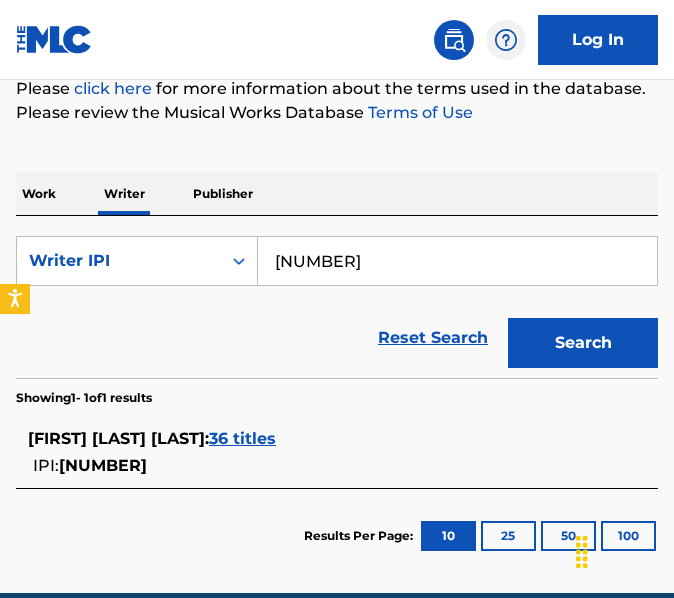 click on "[NUMBER]" at bounding box center (457, 261) 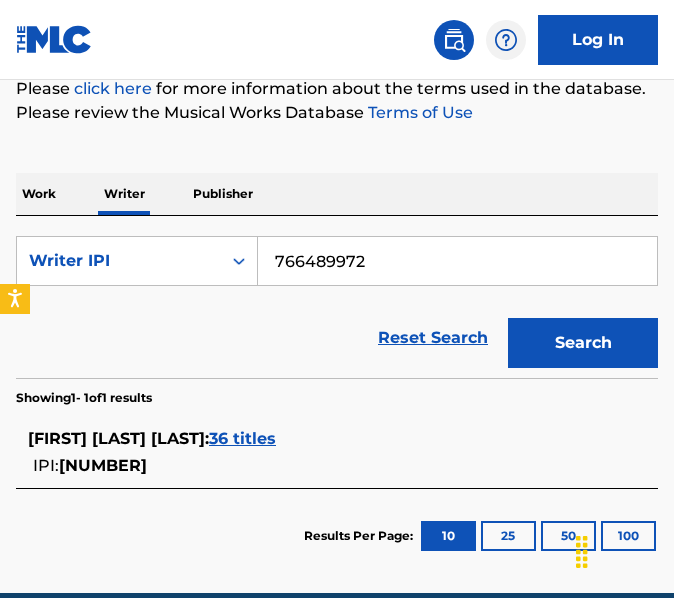 click on "766489972" at bounding box center (457, 261) 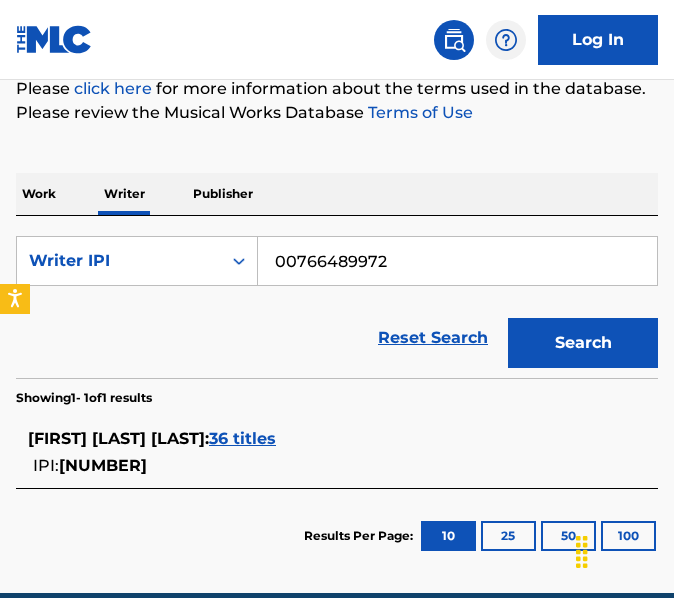 type on "00766489972" 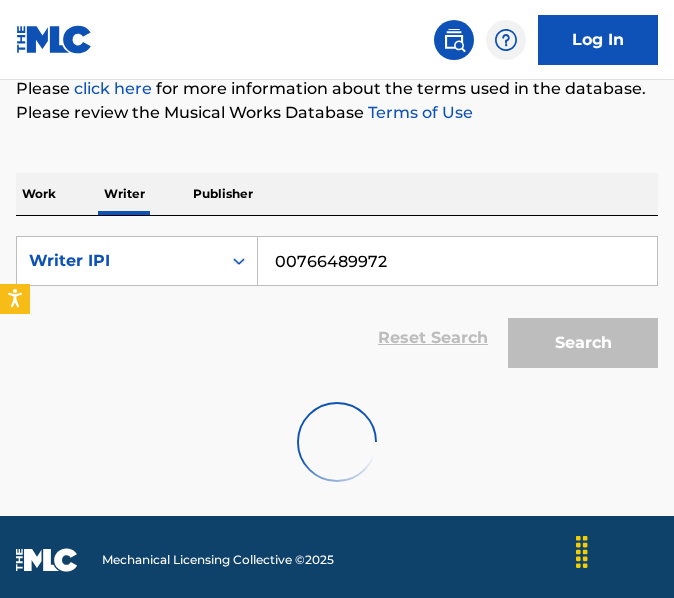 scroll, scrollTop: 177, scrollLeft: 0, axis: vertical 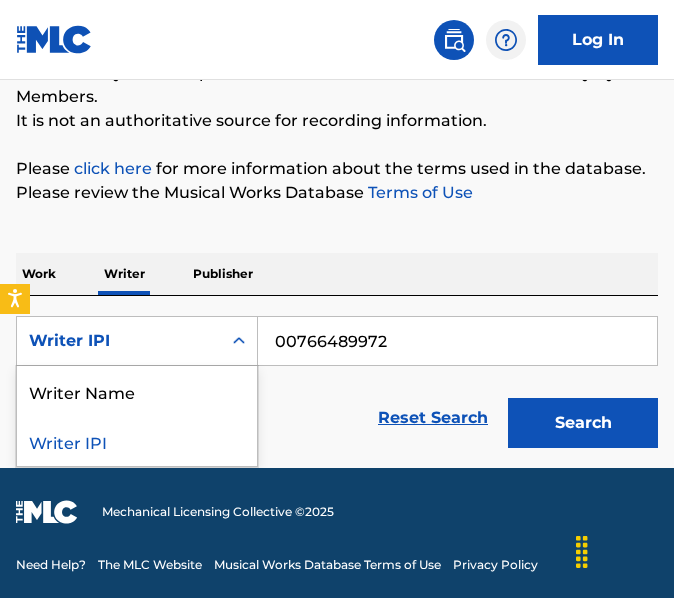 click at bounding box center (239, 341) 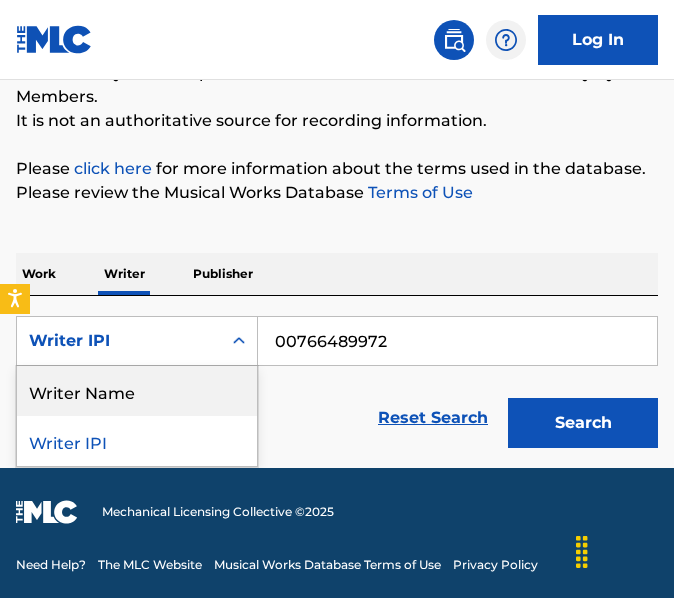 click on "Writer Name" at bounding box center (137, 391) 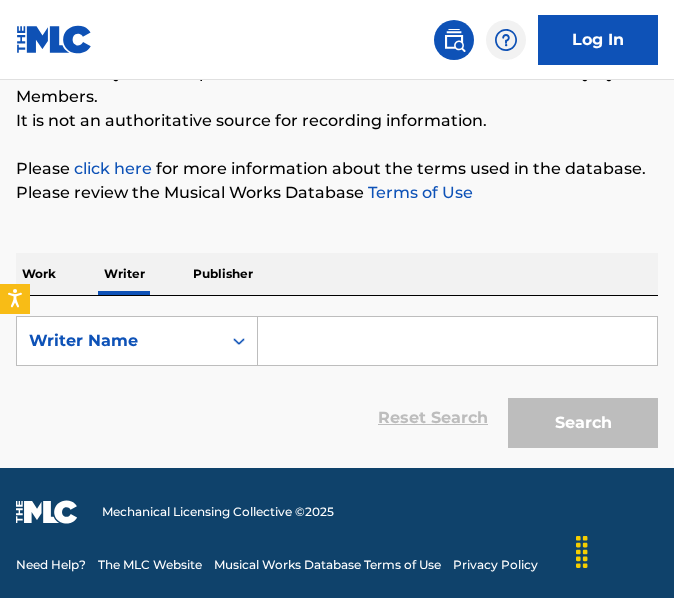 click at bounding box center (457, 341) 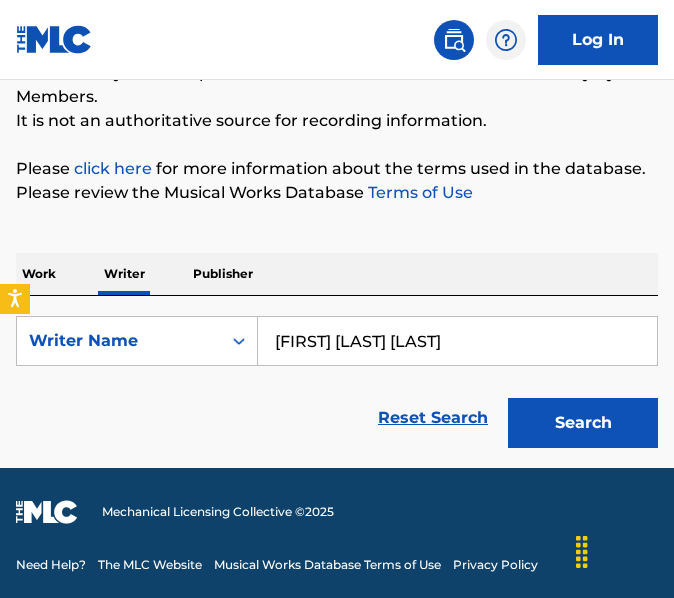 type on "[FIRST] [LAST] [LAST]" 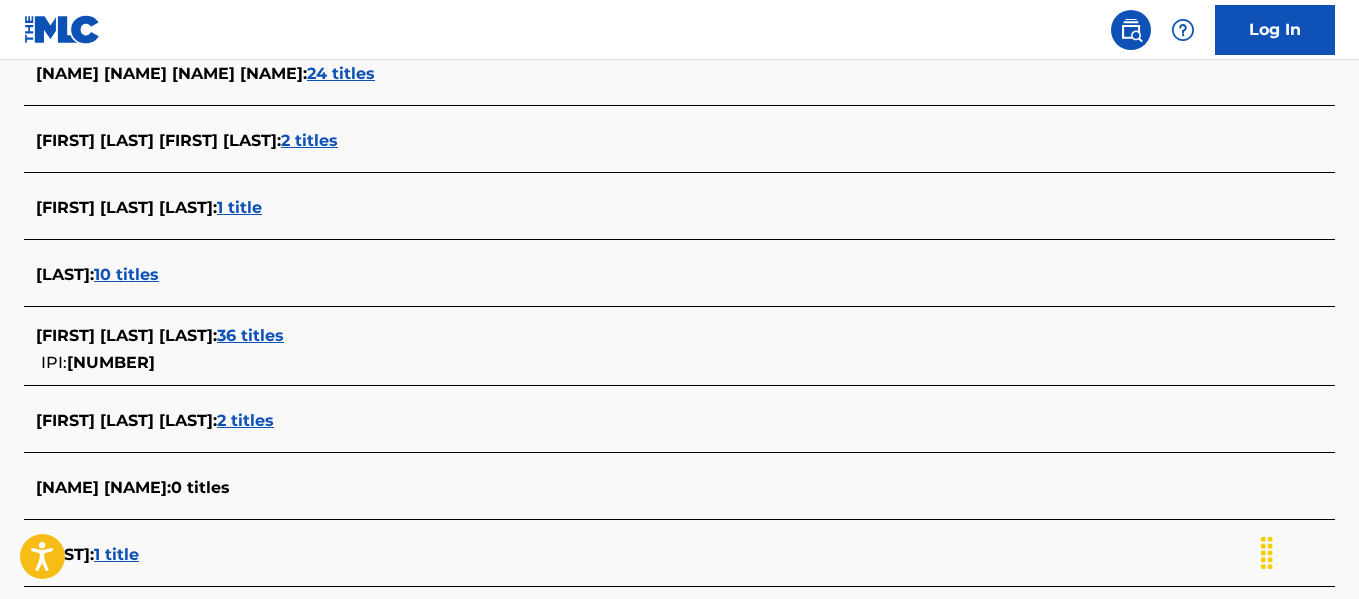 scroll, scrollTop: 577, scrollLeft: 0, axis: vertical 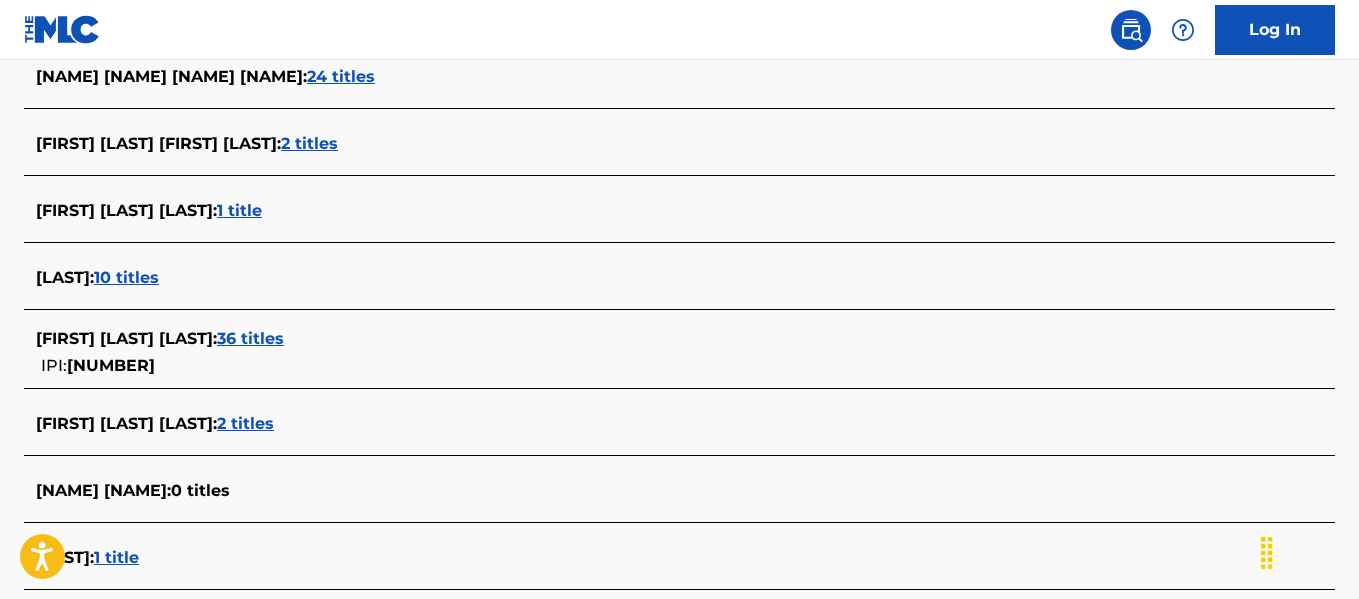 click on "36 titles" at bounding box center (250, 338) 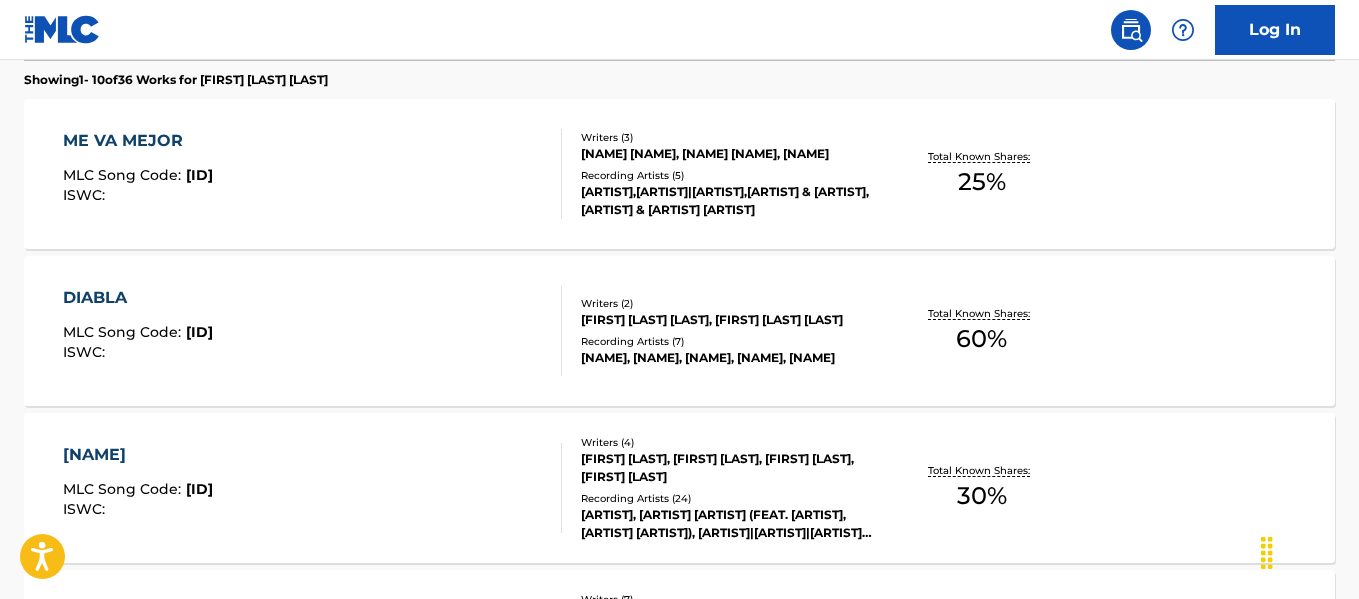 click on "ME VA MEJOR MLC Song Code : [ID] ISWC :" at bounding box center (312, 174) 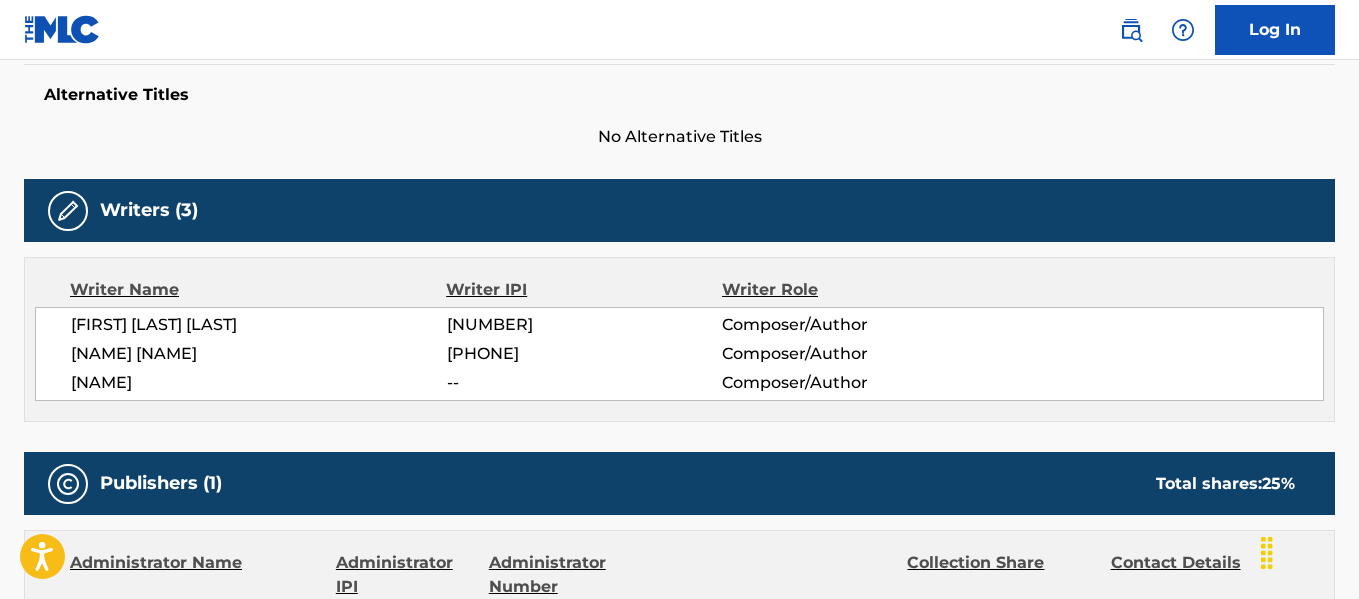 scroll, scrollTop: 550, scrollLeft: 0, axis: vertical 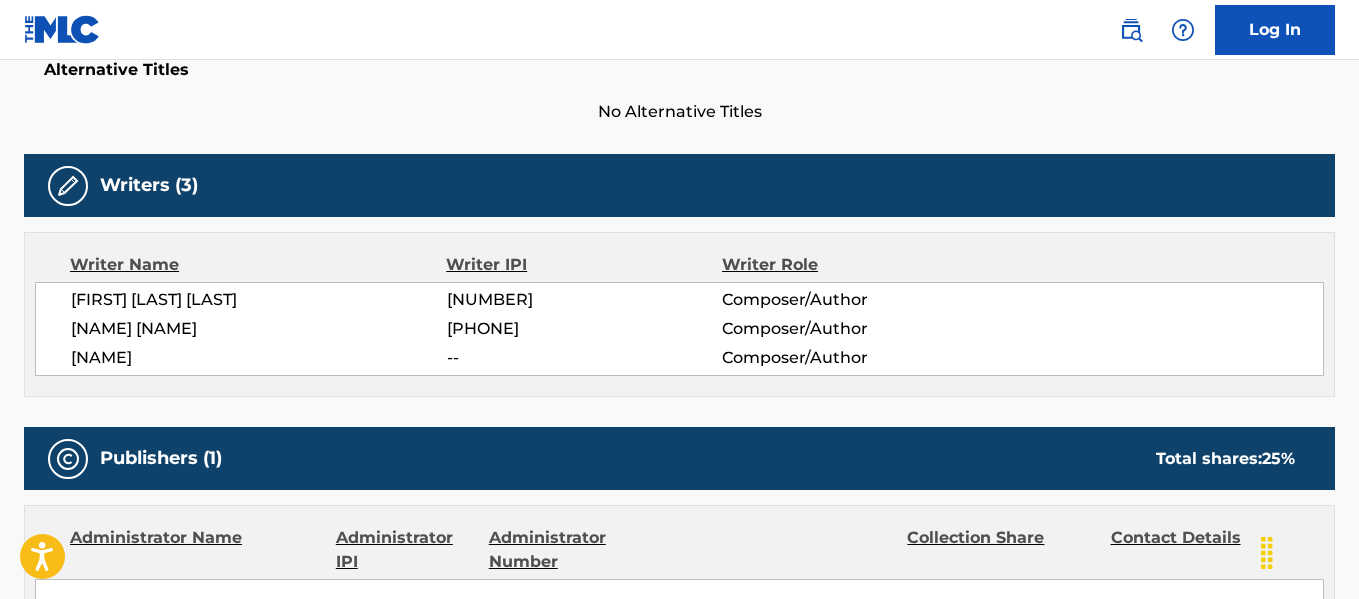 click on "[NUMBER]" at bounding box center (584, 300) 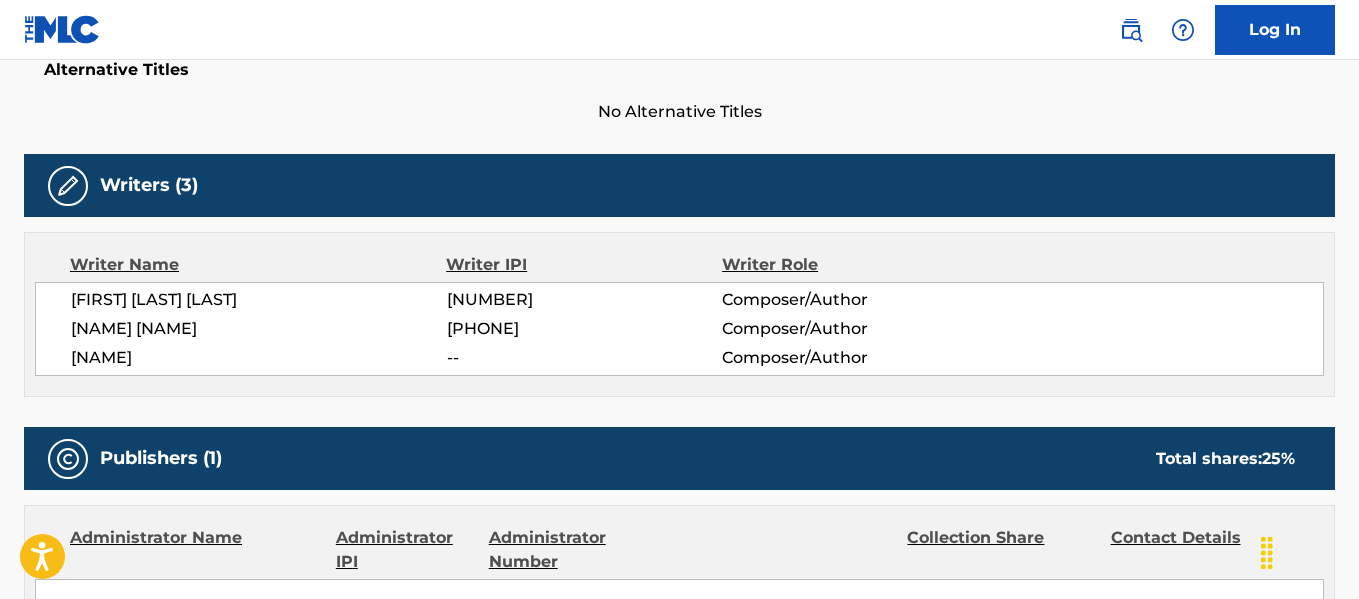 copy on "[NUMBER]" 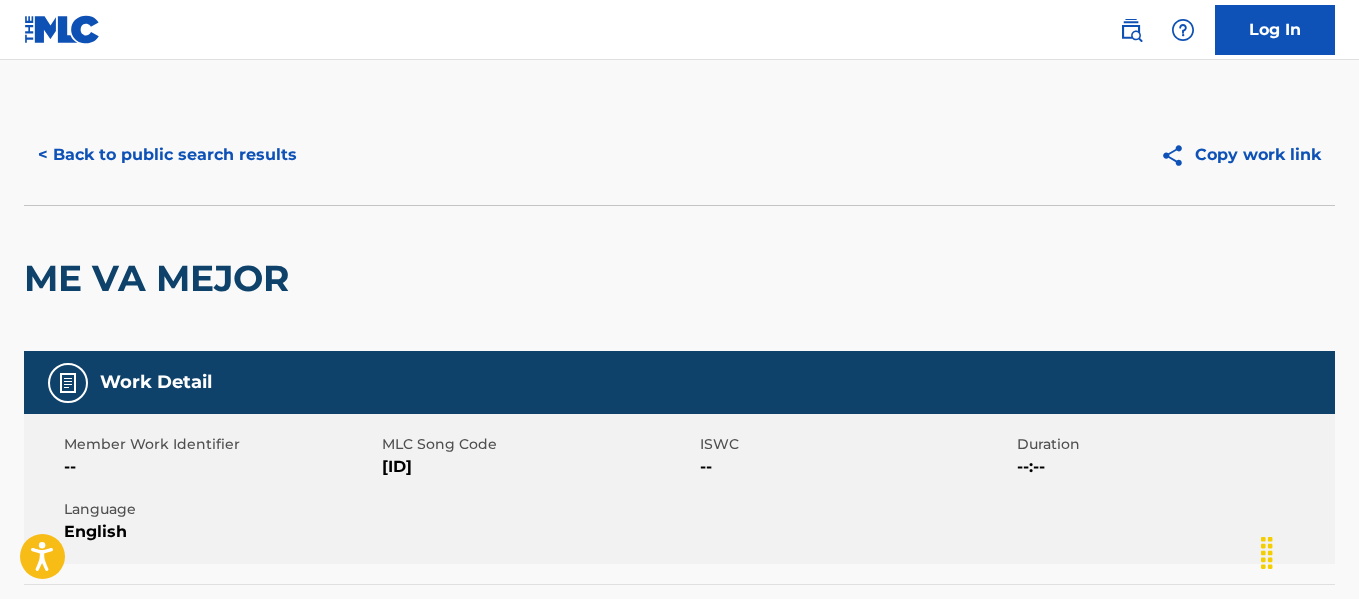 scroll, scrollTop: 0, scrollLeft: 0, axis: both 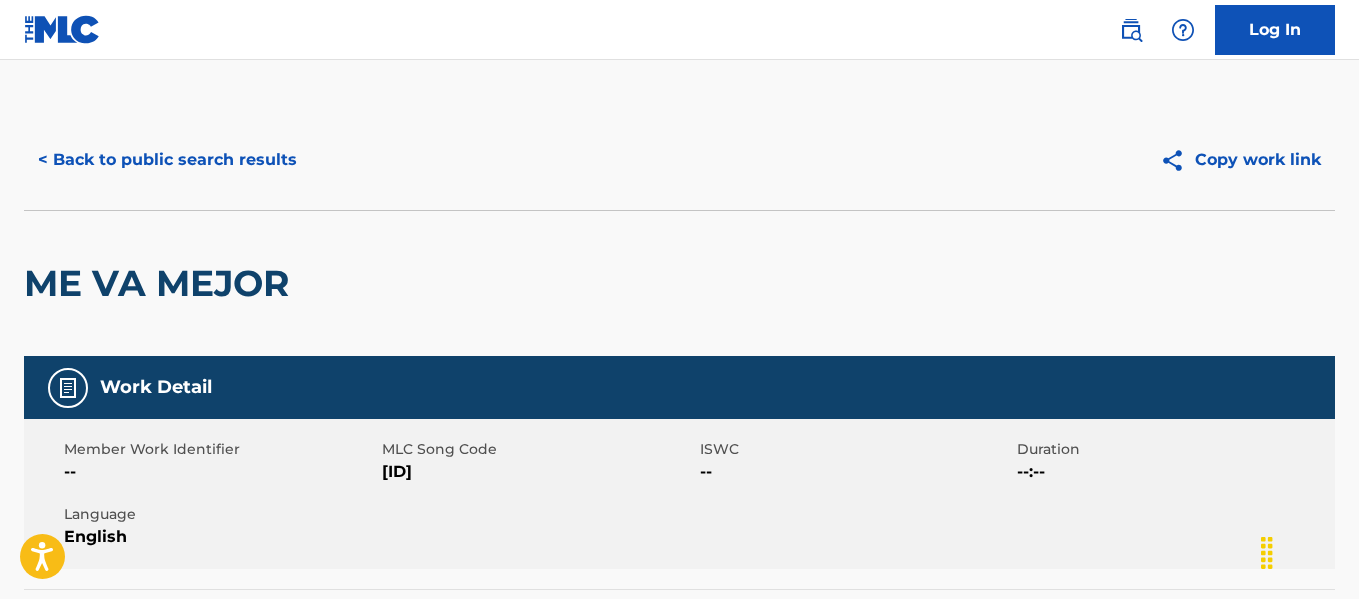 click on "< Back to public search results" at bounding box center (167, 160) 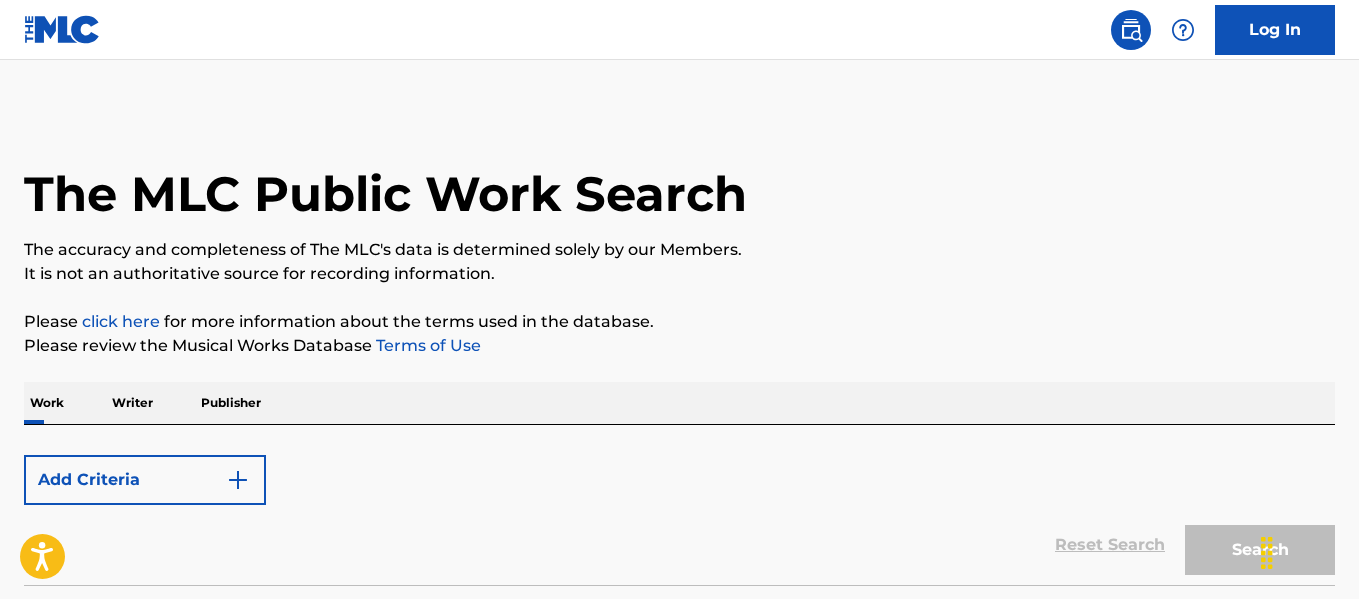 scroll, scrollTop: 155, scrollLeft: 0, axis: vertical 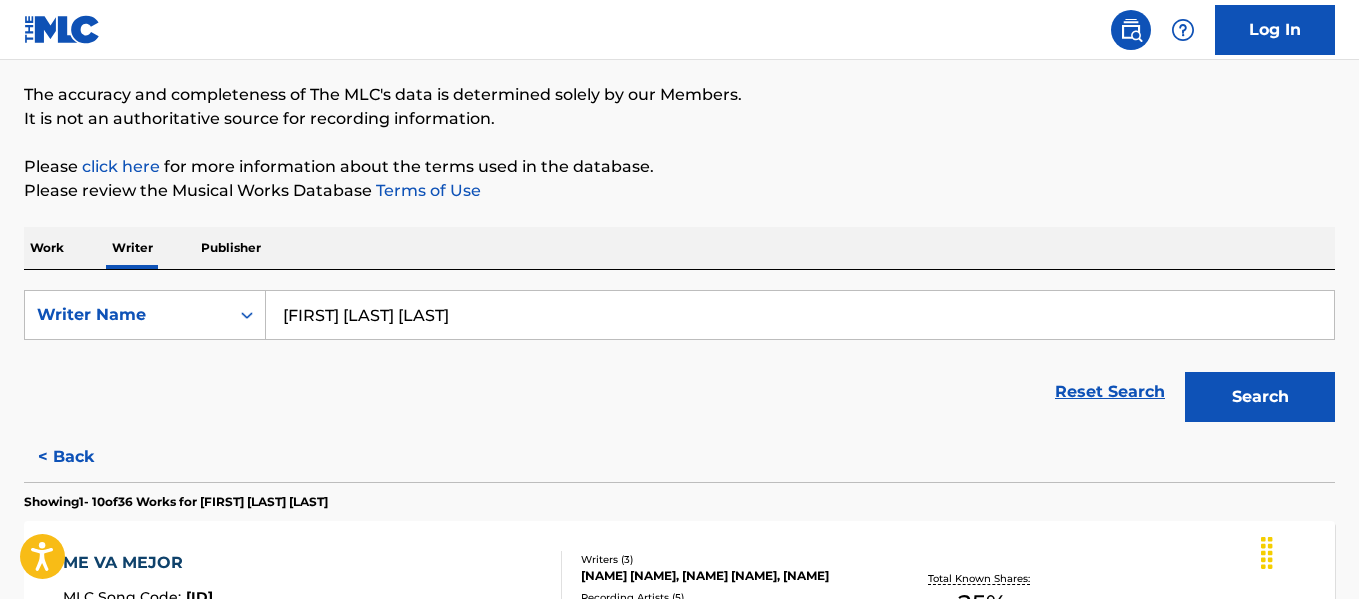 click on "Work" at bounding box center [47, 248] 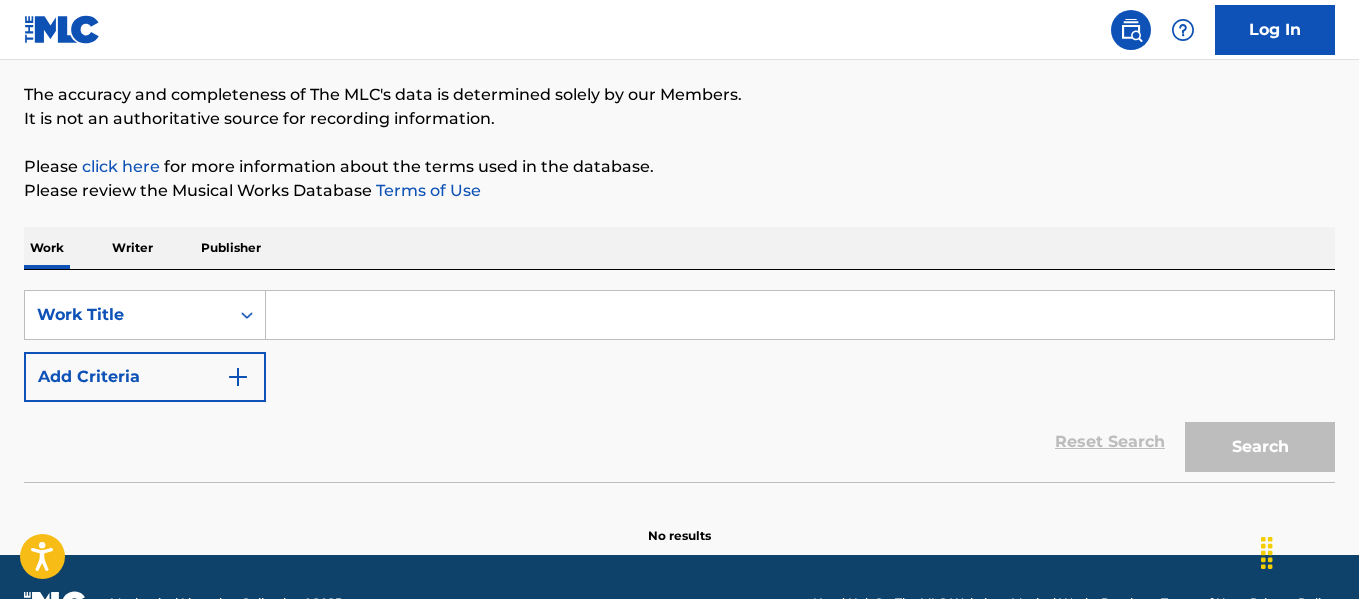 scroll, scrollTop: 0, scrollLeft: 0, axis: both 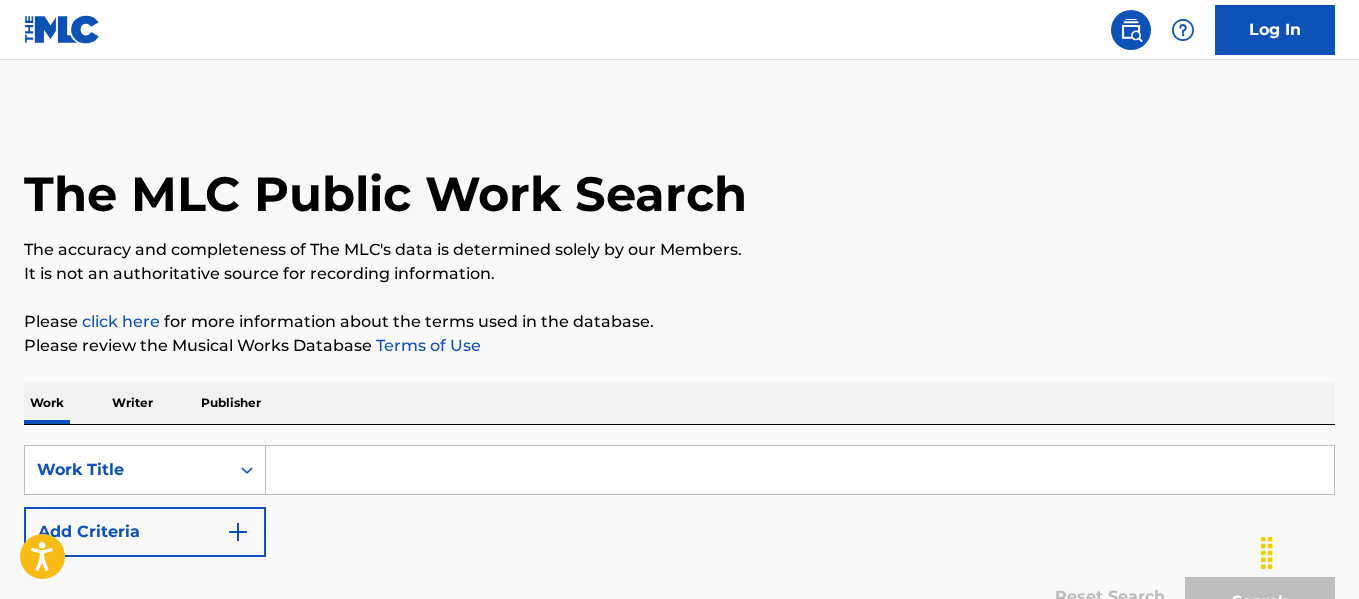 click at bounding box center (800, 470) 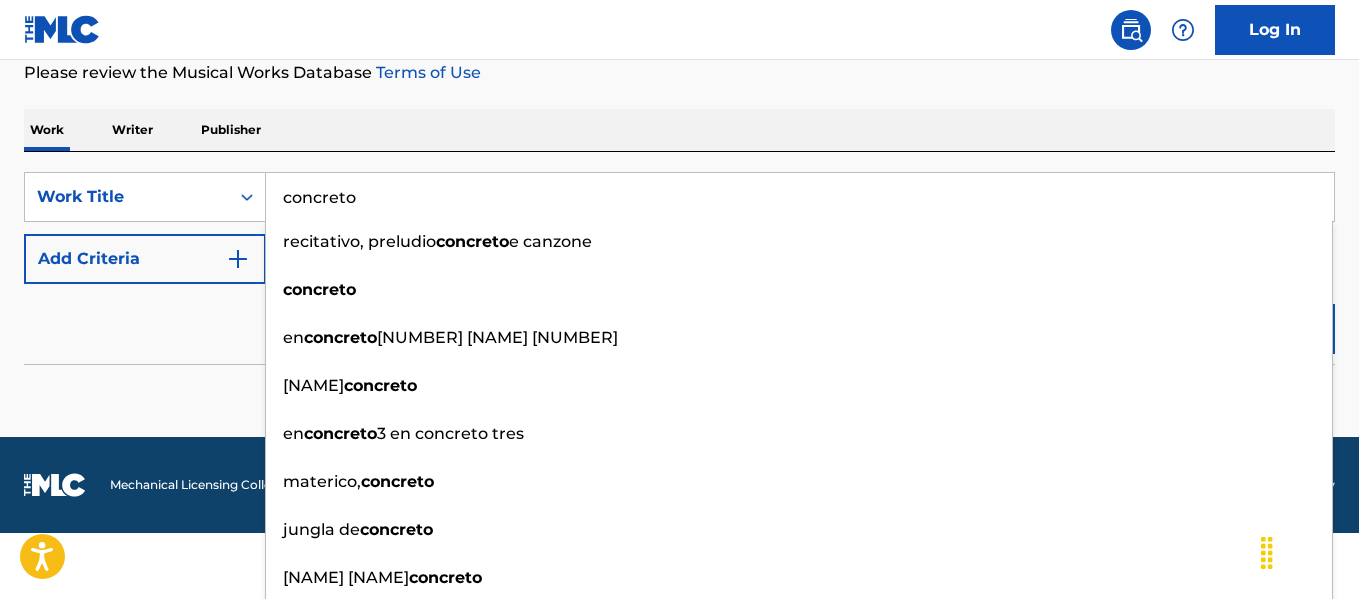 type on "concreto" 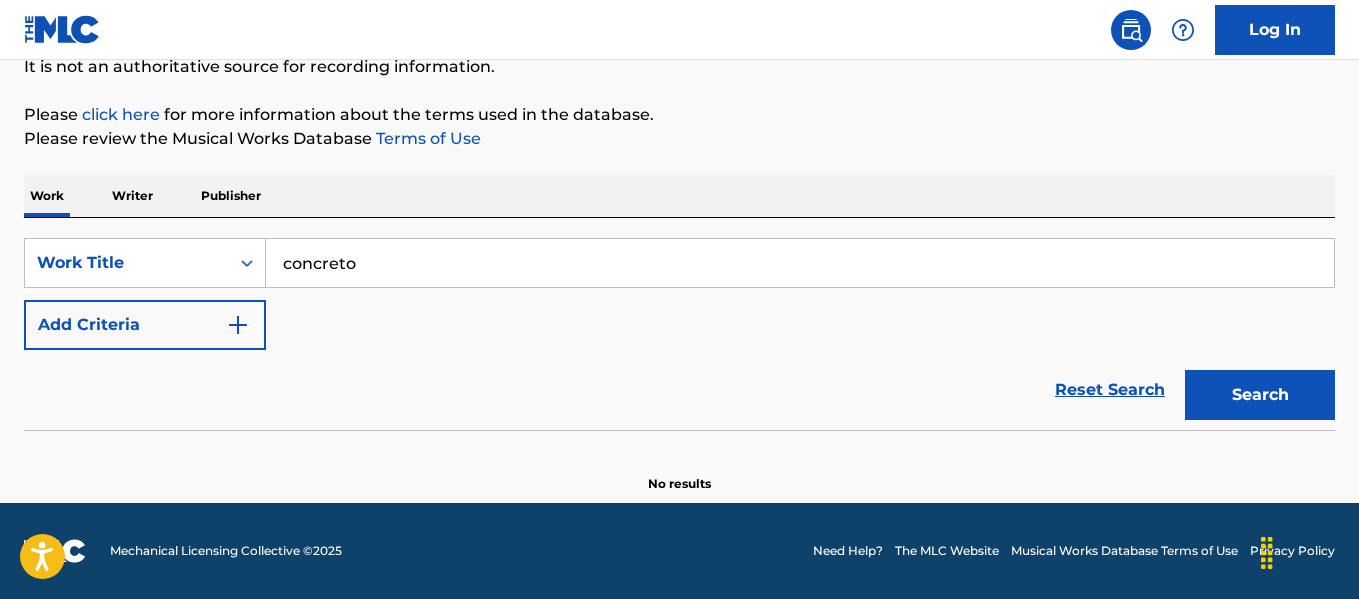 click on "Reset Search Search" at bounding box center (679, 390) 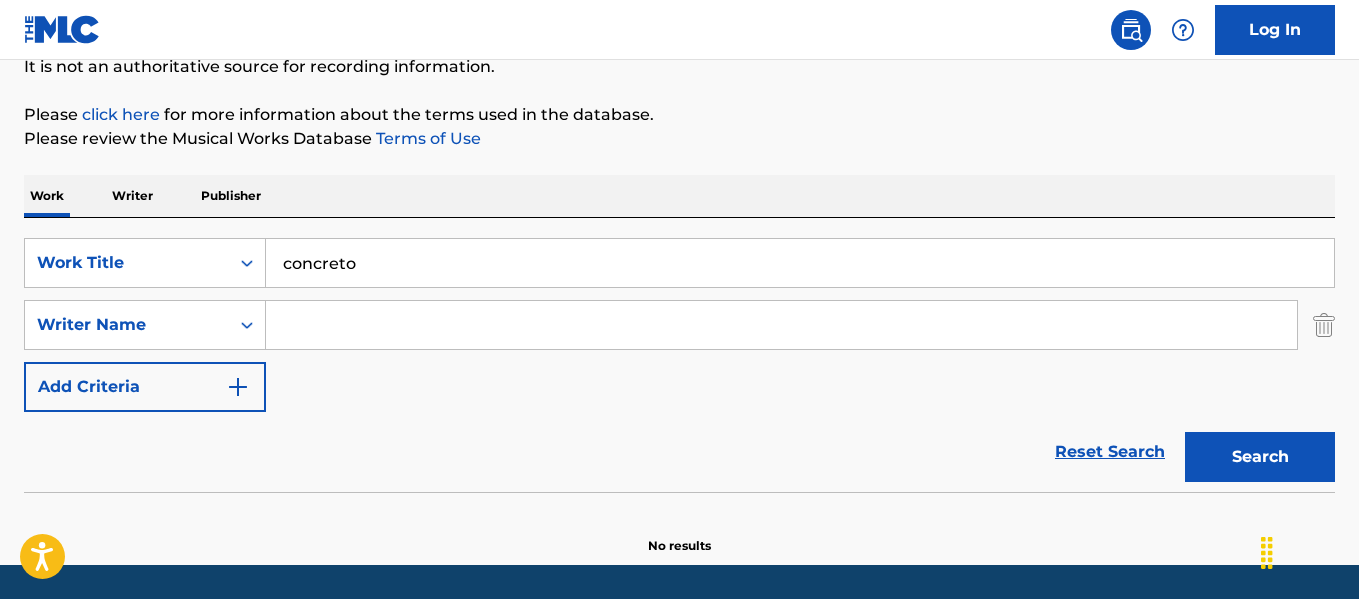 click at bounding box center [781, 325] 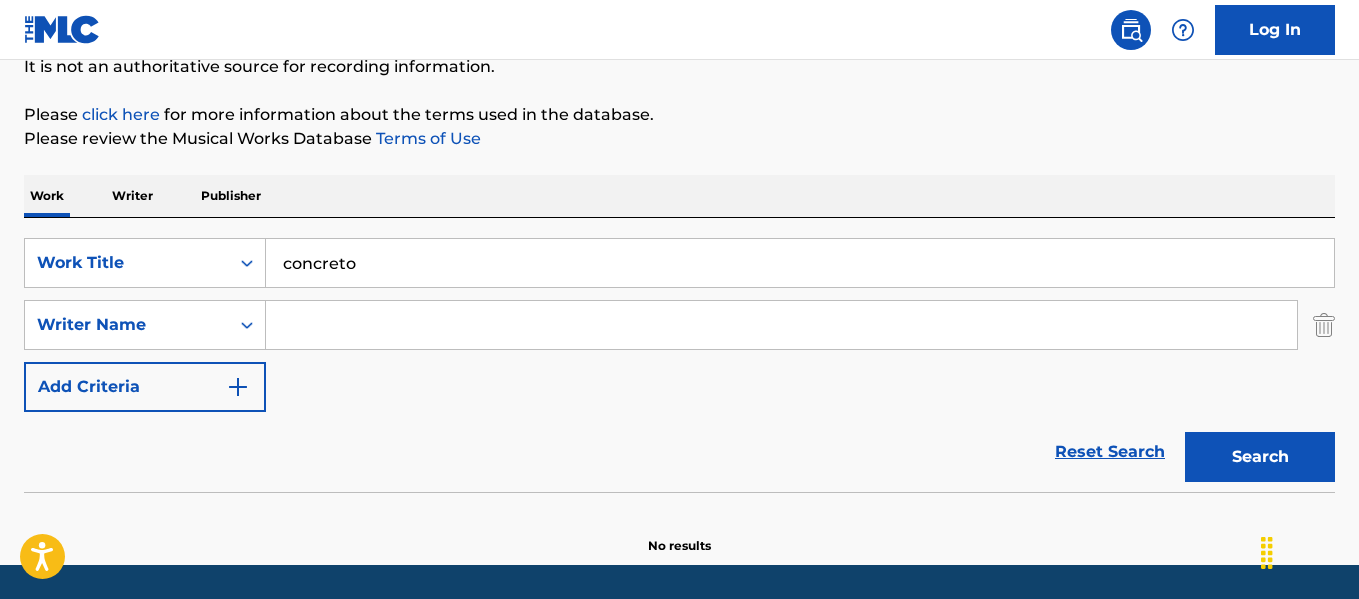 paste on "[ARTIST]" 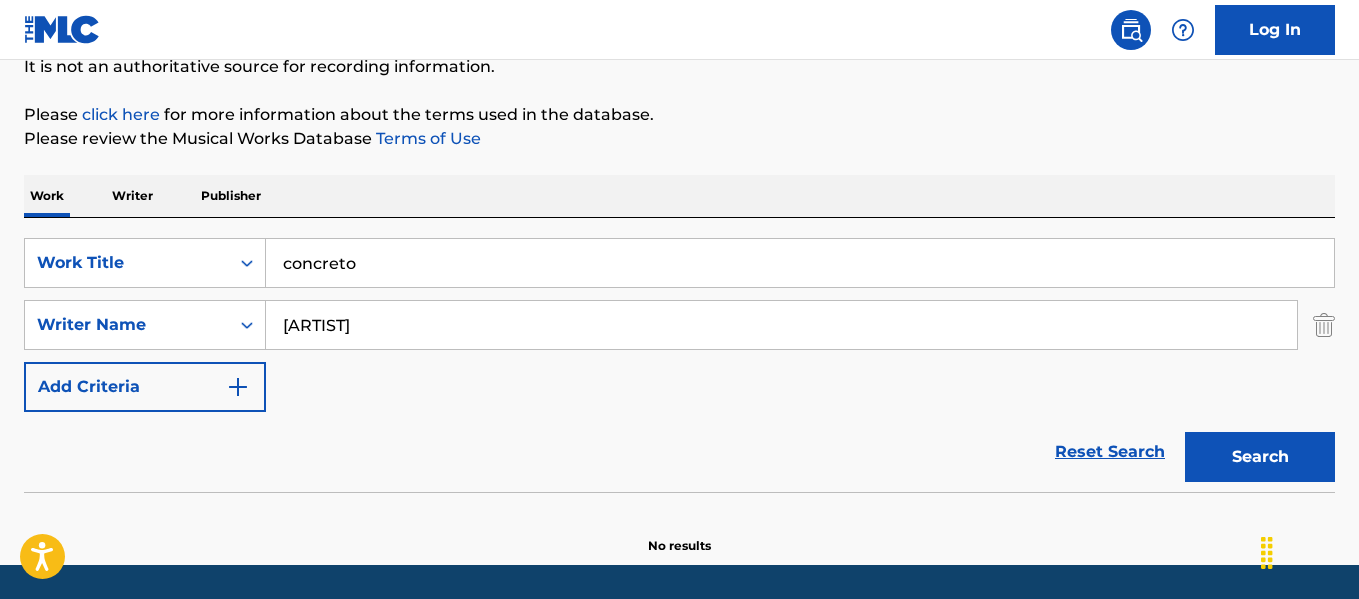 click on "Search" at bounding box center [1260, 457] 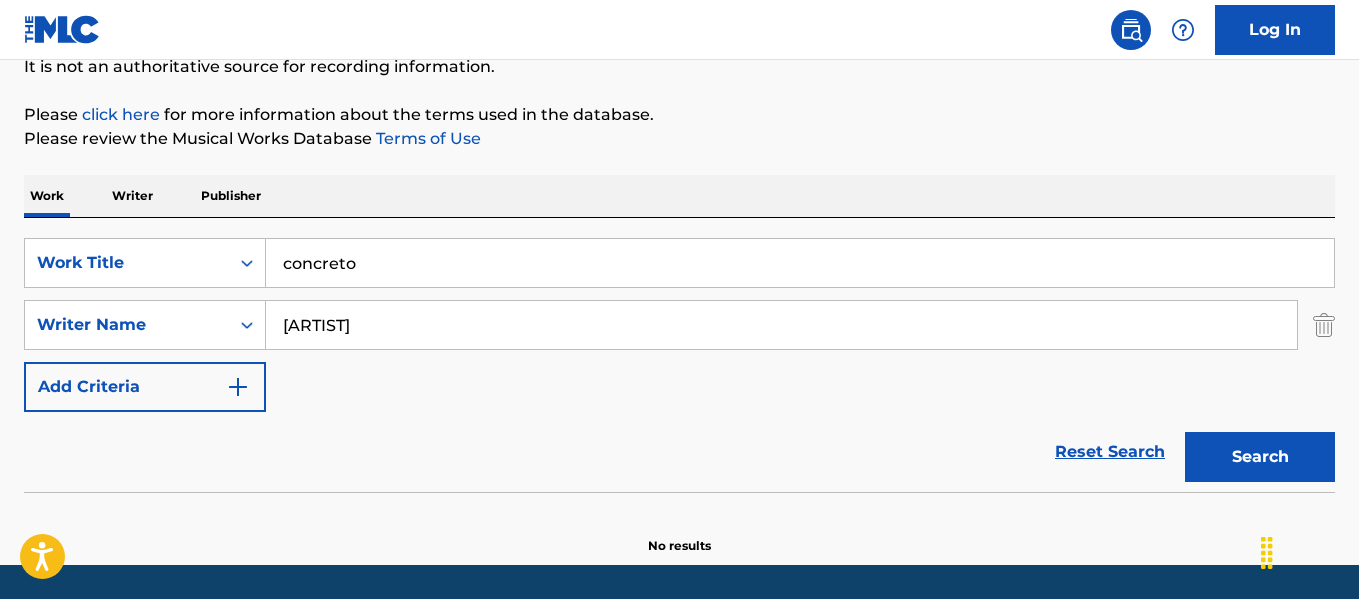 drag, startPoint x: 437, startPoint y: 315, endPoint x: 242, endPoint y: 289, distance: 196.7257 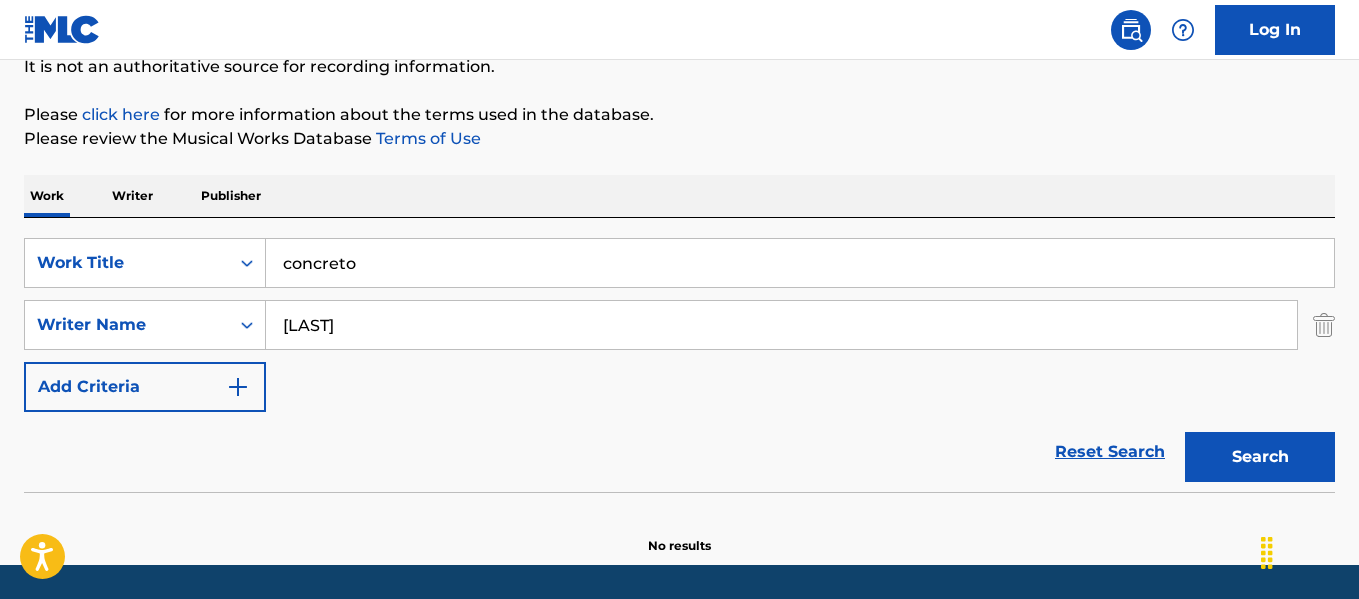 click on "Search" at bounding box center [1260, 457] 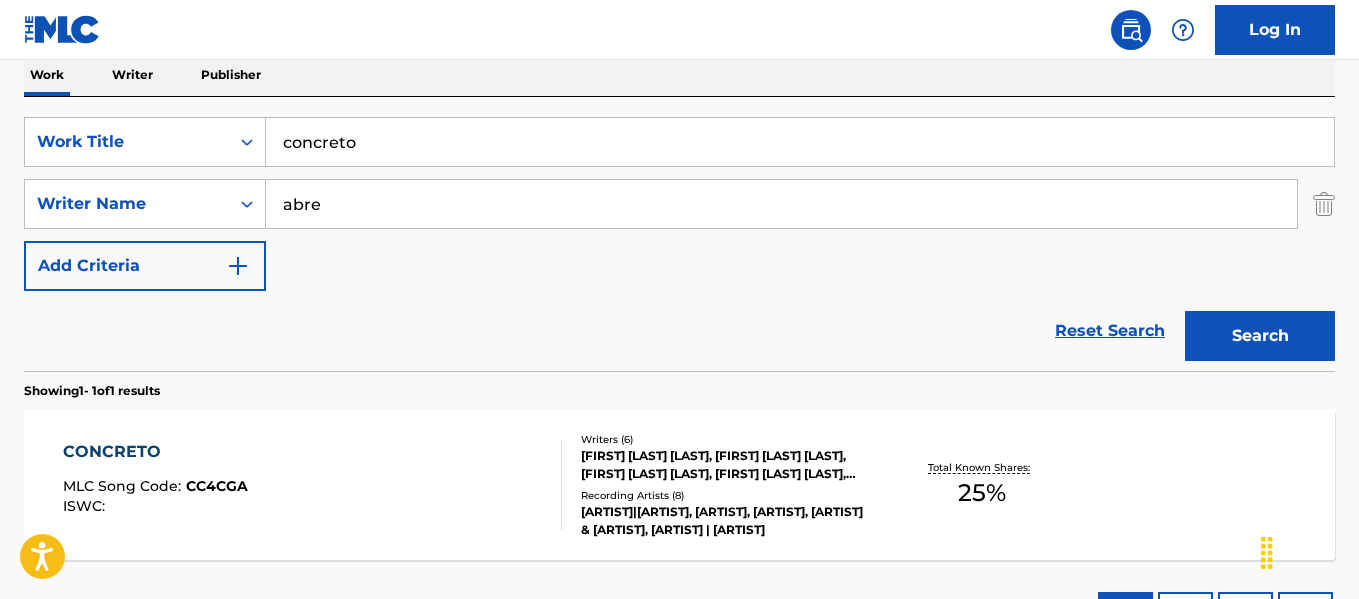 scroll, scrollTop: 340, scrollLeft: 0, axis: vertical 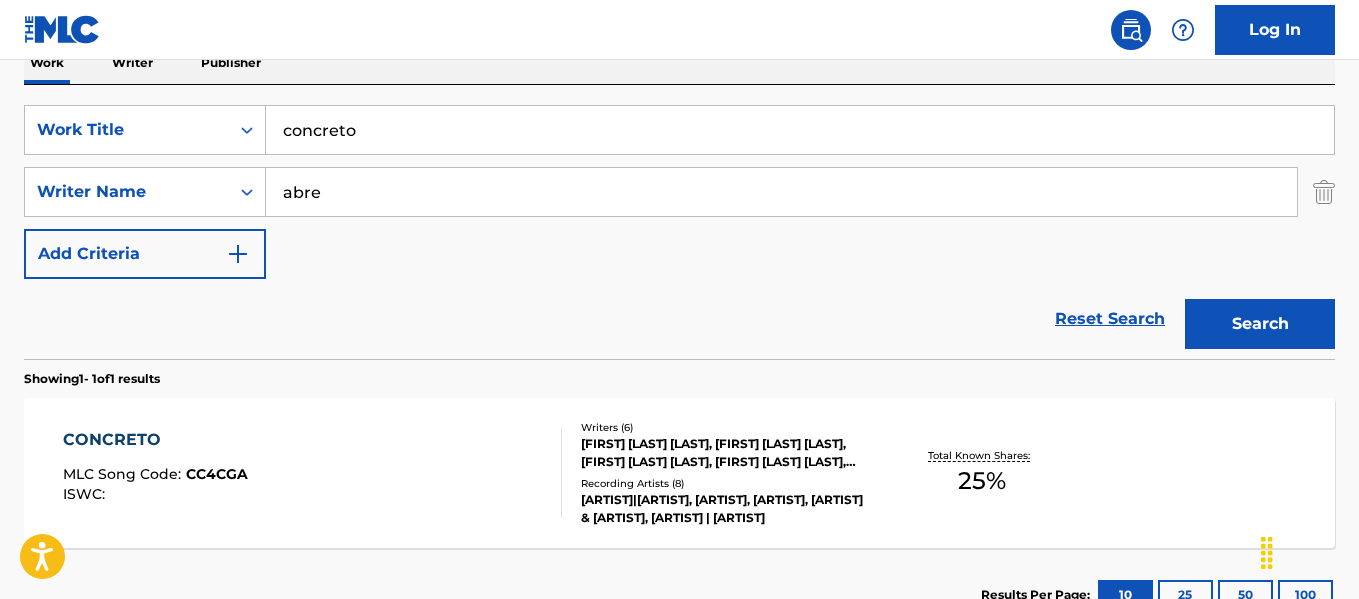 type on "abre" 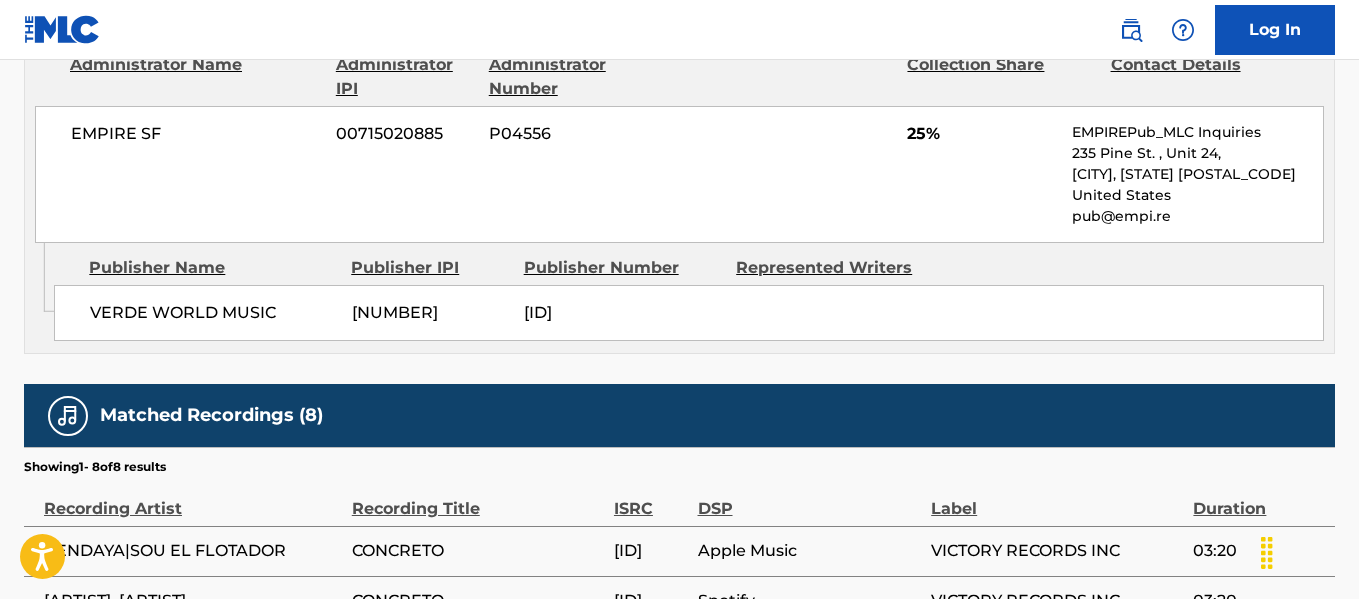 scroll, scrollTop: 1357, scrollLeft: 0, axis: vertical 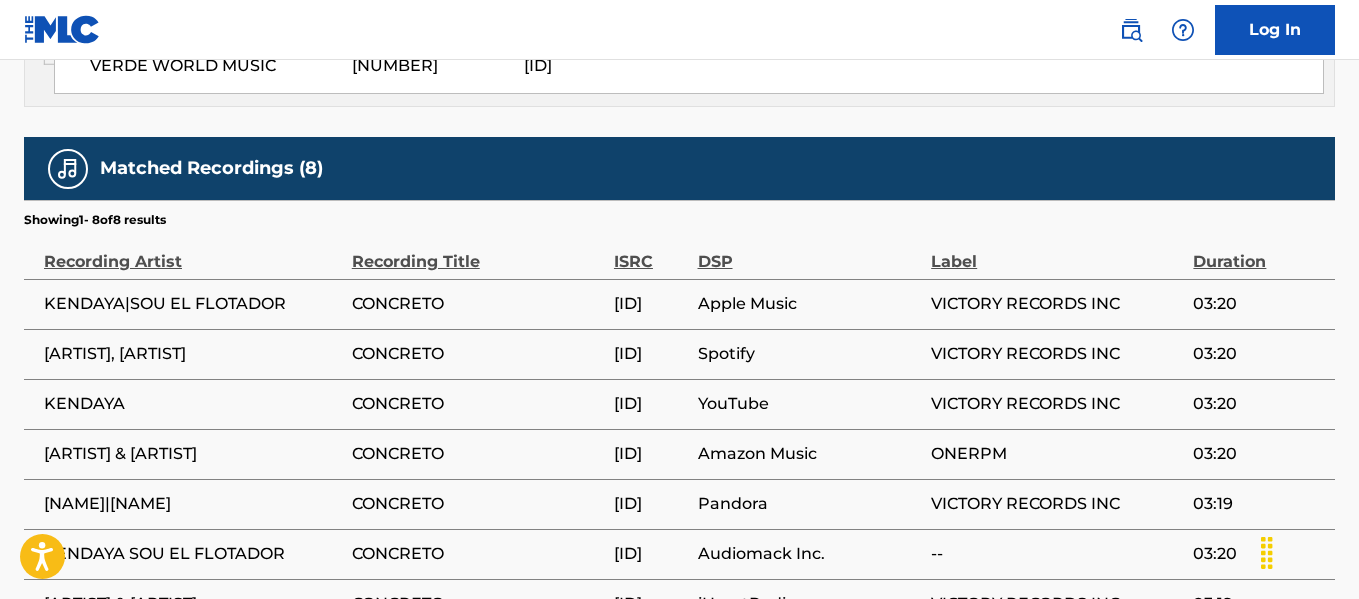 click on "[ID]" at bounding box center (651, 304) 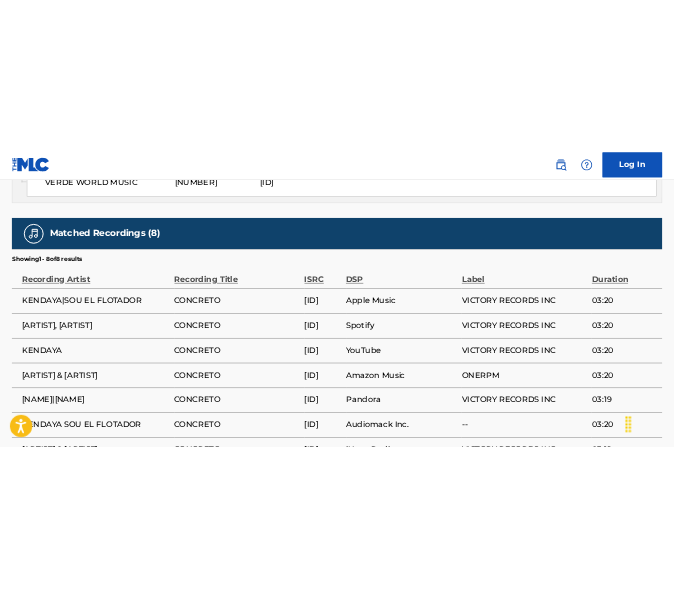 scroll, scrollTop: 0, scrollLeft: 0, axis: both 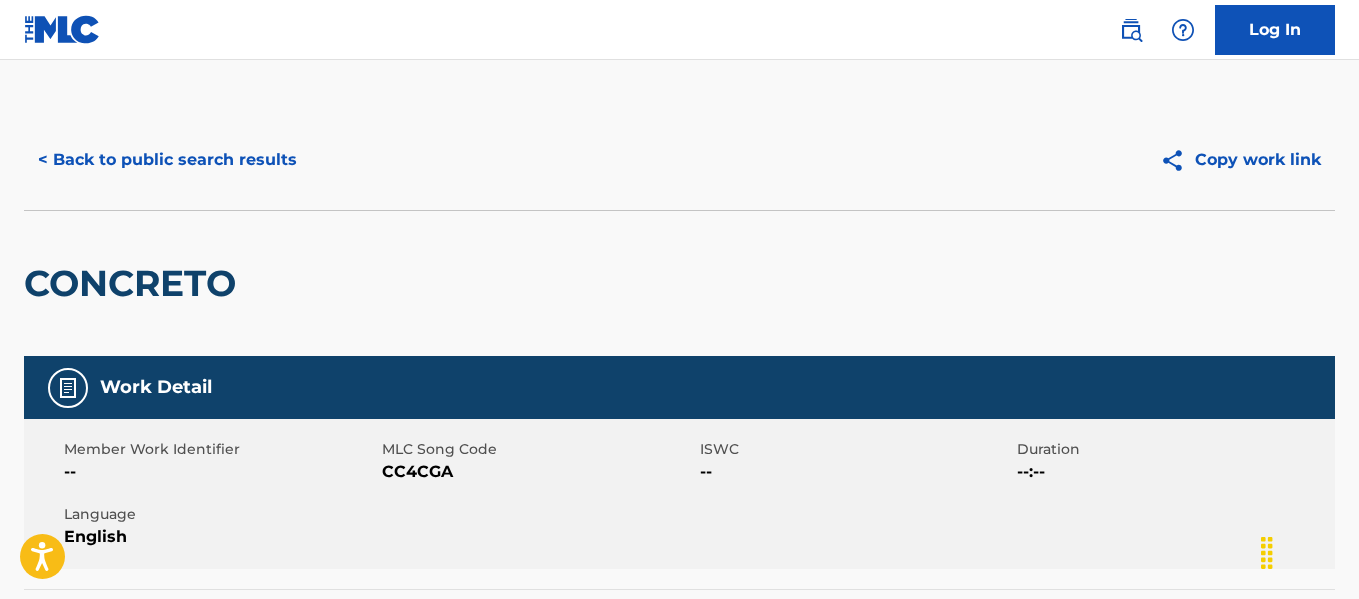 click on "CONCRETO" at bounding box center (679, 283) 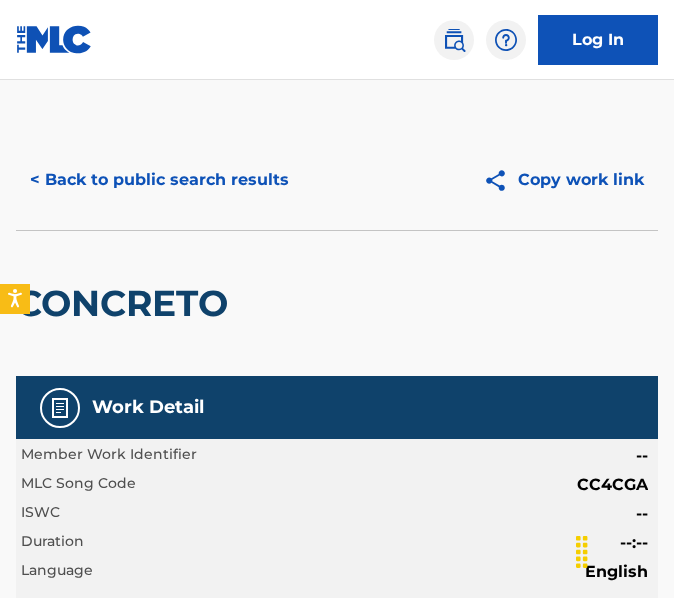 click on "< Back to public search results" at bounding box center (159, 180) 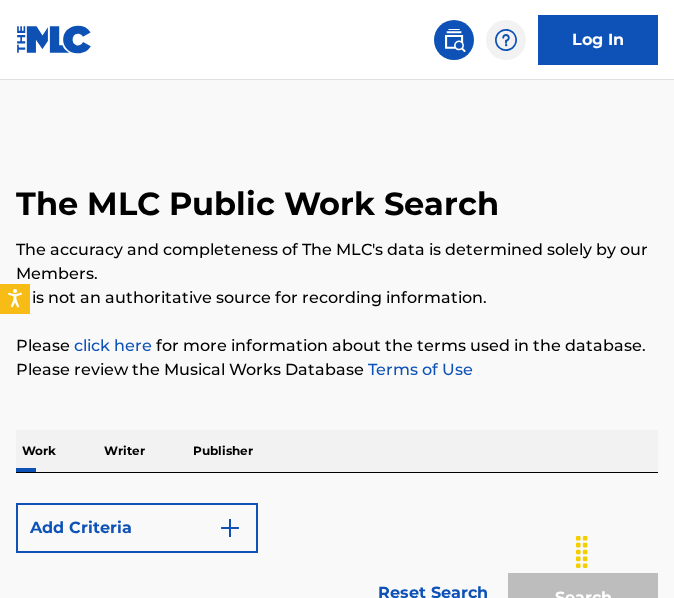 scroll, scrollTop: 340, scrollLeft: 0, axis: vertical 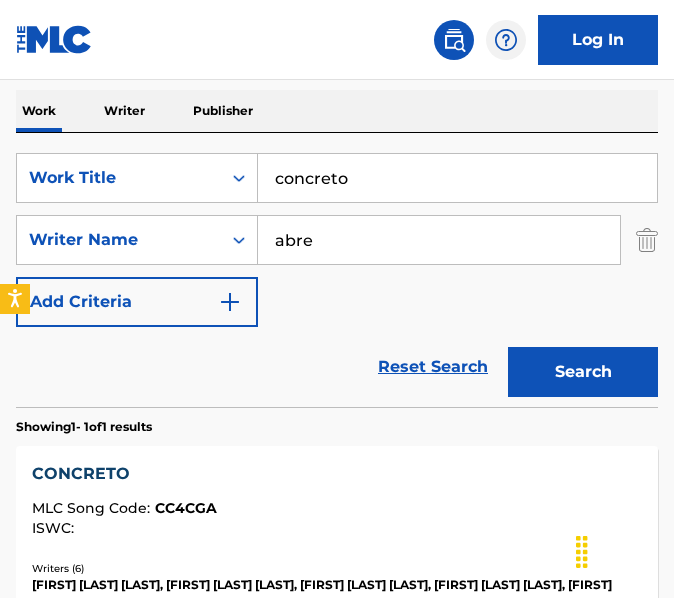 click on "concreto" at bounding box center [457, 178] 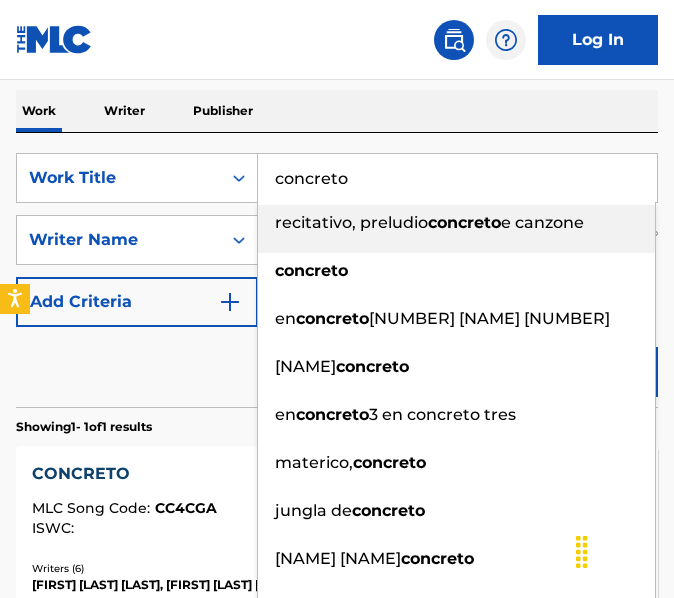 click on "concreto" at bounding box center (457, 178) 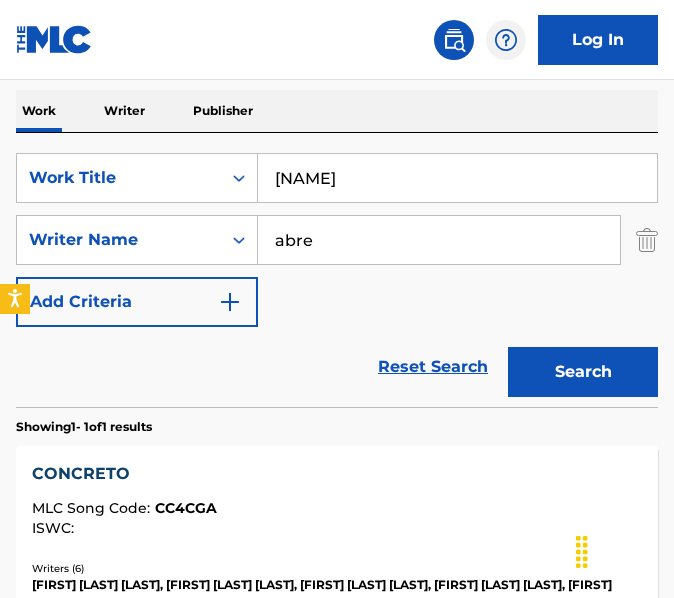 type on "[NAME]" 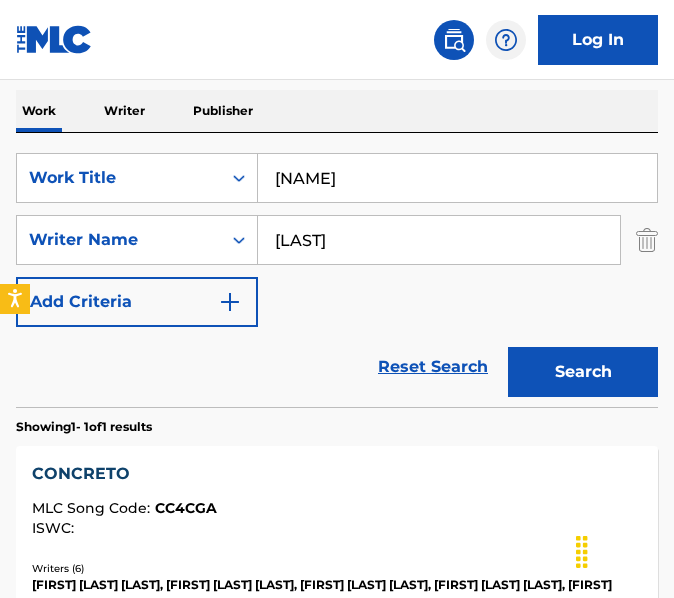 type on "[LAST]" 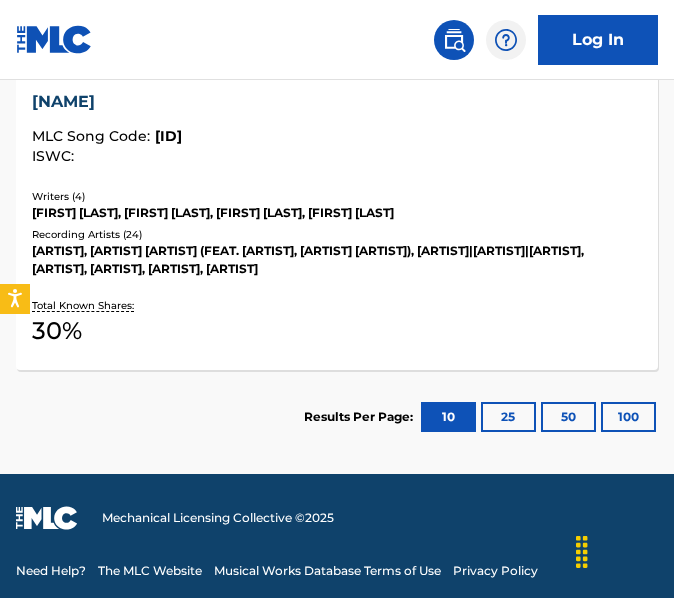 scroll, scrollTop: 736, scrollLeft: 0, axis: vertical 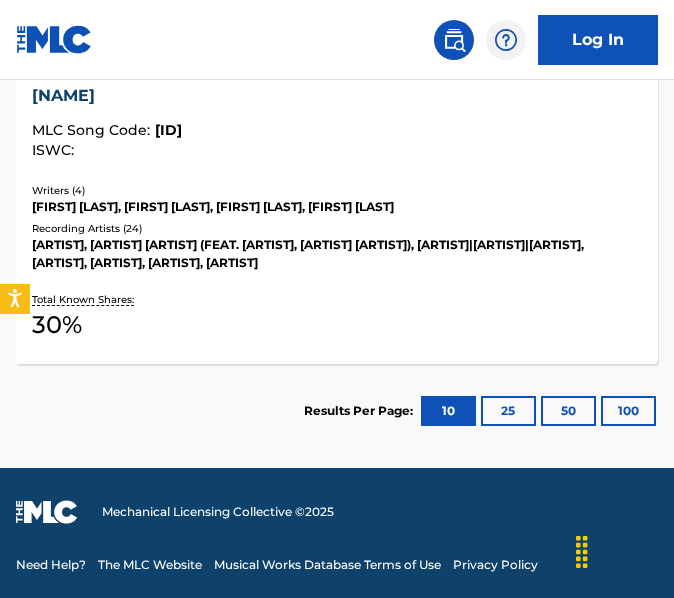 click on "[ARTIST], [ARTIST] [ARTIST] (FEAT. [ARTIST], [ARTIST] [ARTIST]), [ARTIST]|[ARTIST]|[ARTIST], [ARTIST], [ARTIST], [ARTIST], [ARTIST]" at bounding box center [337, 254] 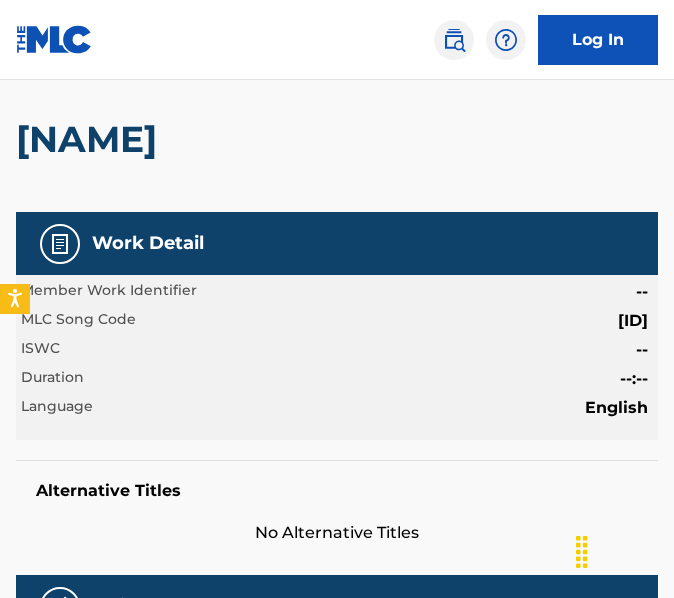 scroll, scrollTop: 0, scrollLeft: 0, axis: both 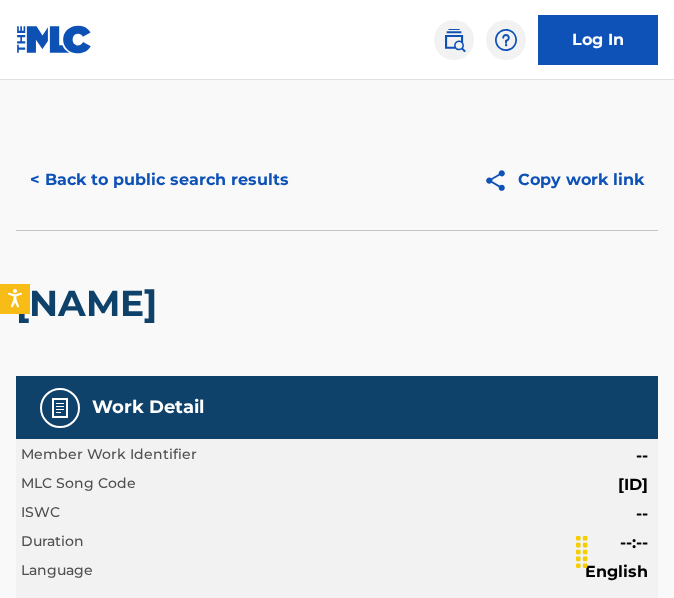 click on "< Back to public search results" at bounding box center [159, 180] 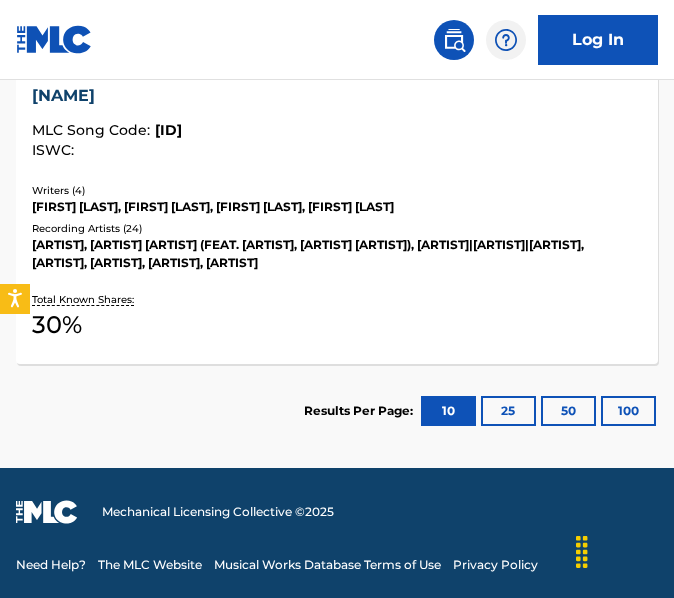 scroll, scrollTop: 0, scrollLeft: 0, axis: both 